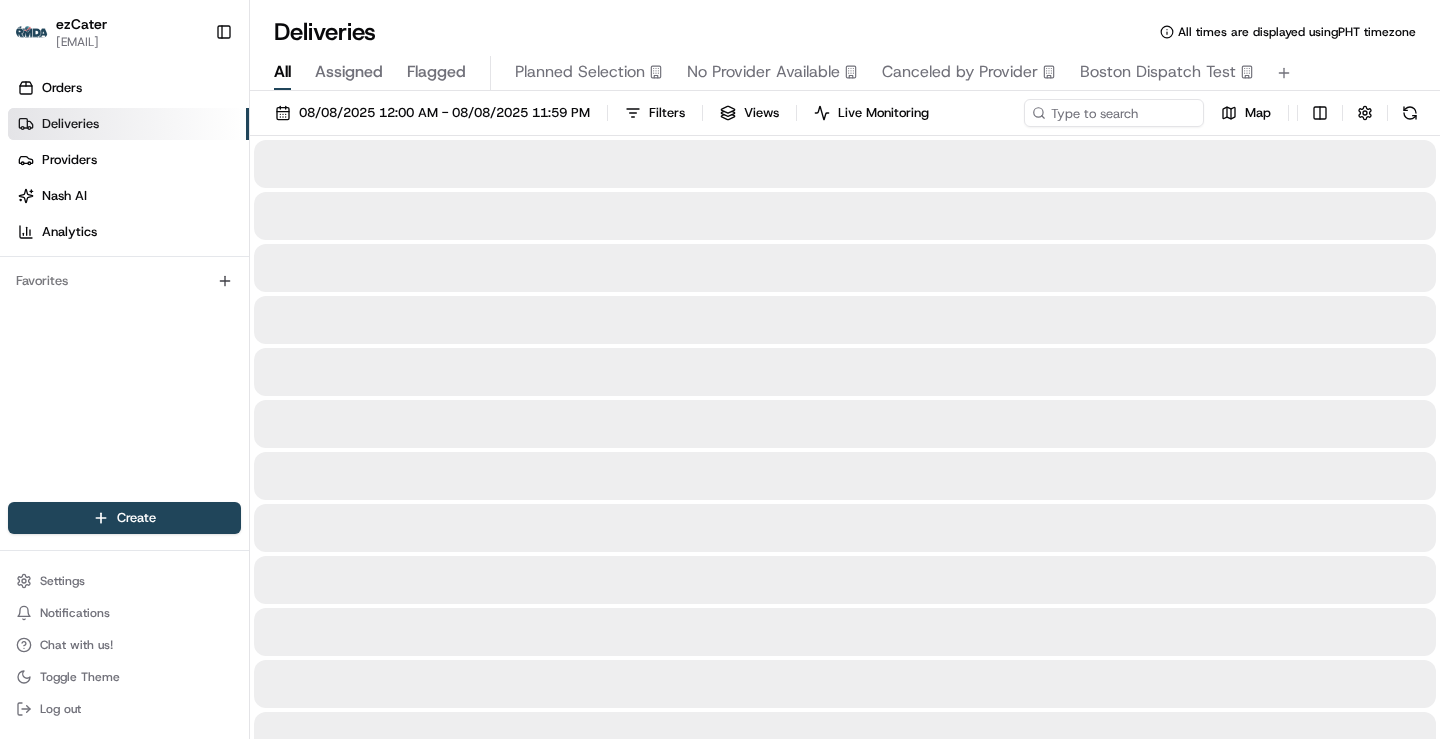 scroll, scrollTop: 0, scrollLeft: 0, axis: both 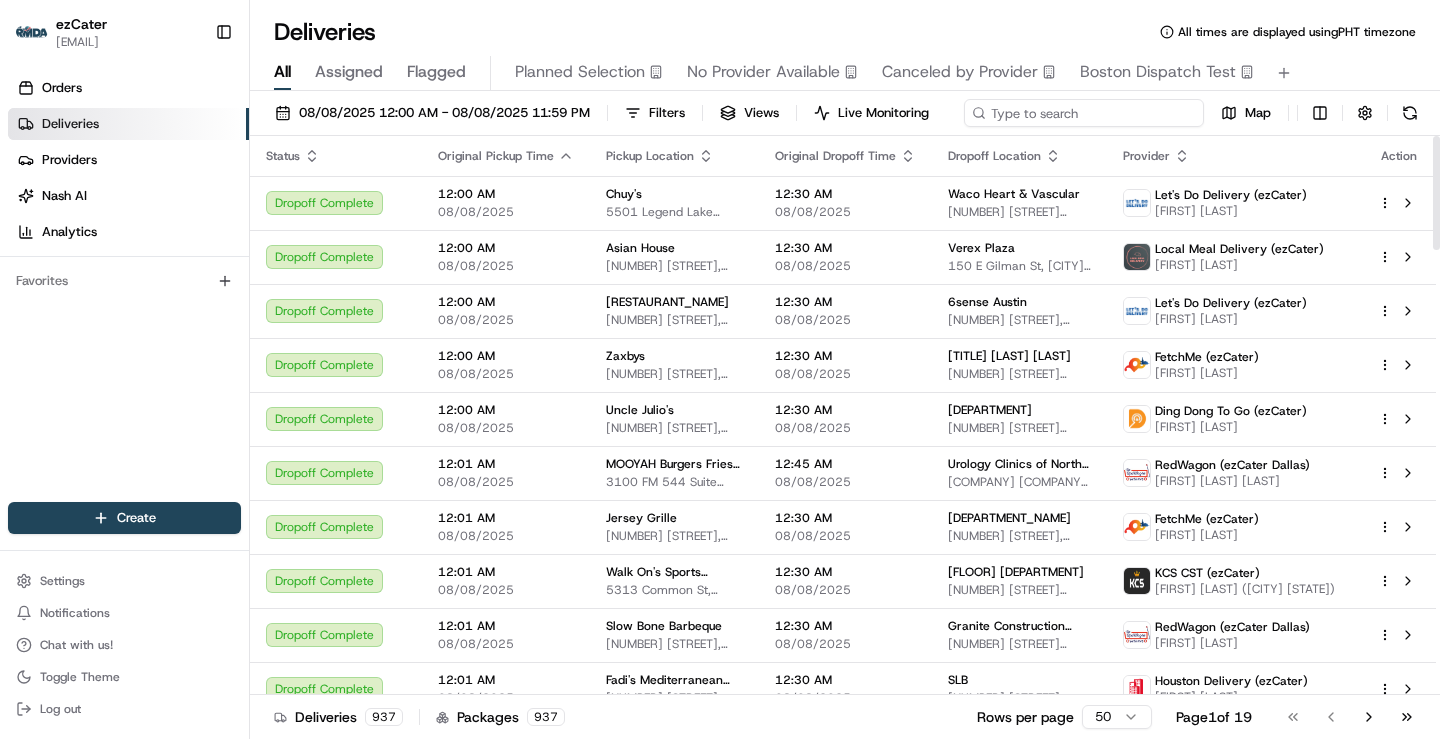 click at bounding box center [1084, 113] 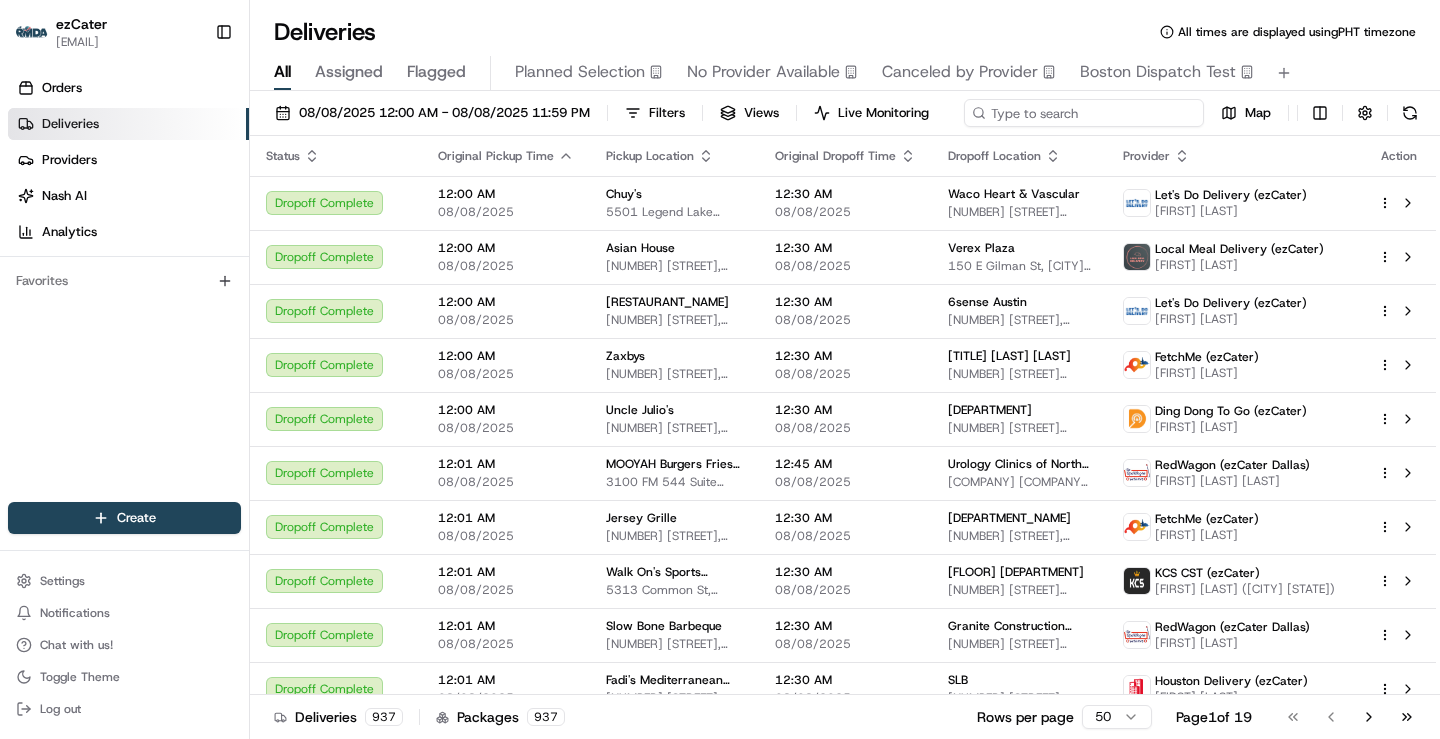 paste on "JVHQY3" 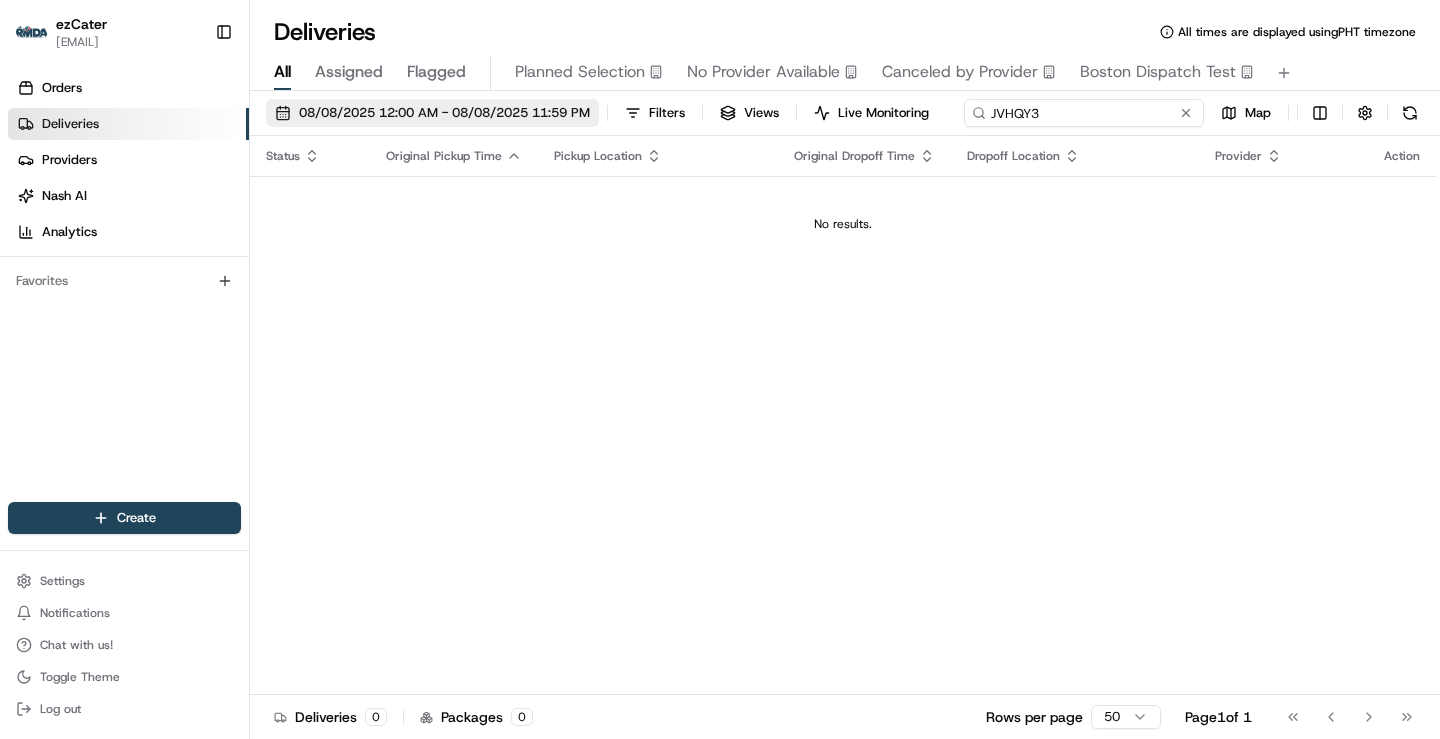 type on "JVHQY3" 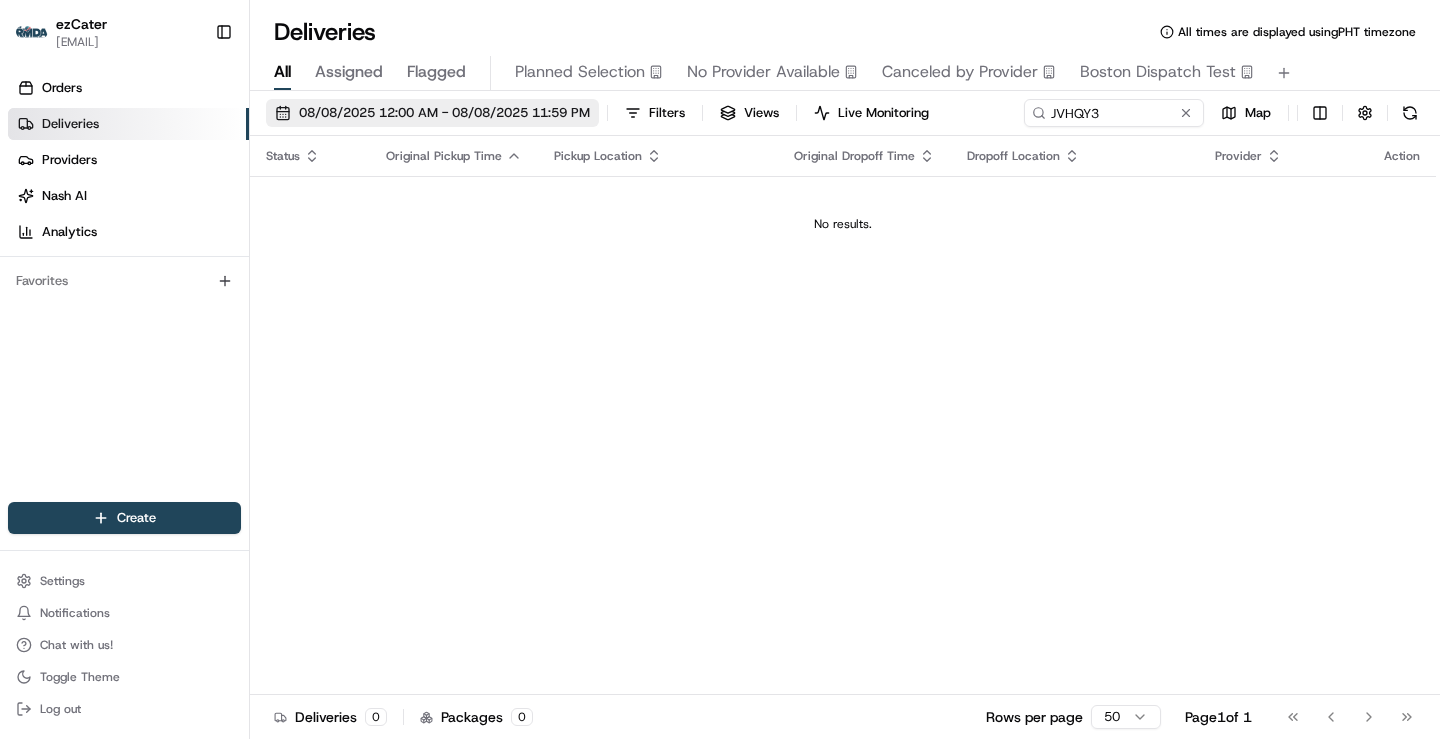 click on "08/08/2025 12:00 AM - 08/08/2025 11:59 PM" at bounding box center [444, 113] 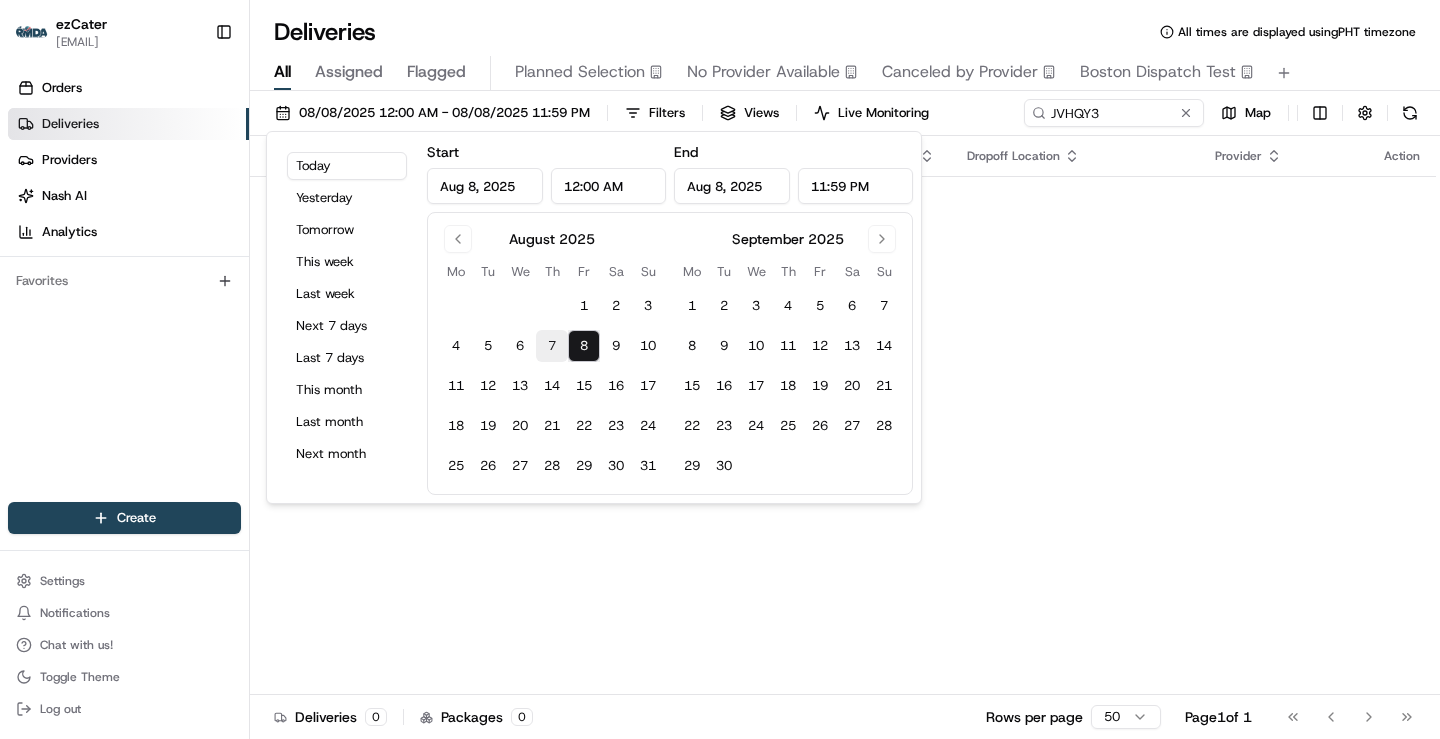 click on "7" at bounding box center (552, 346) 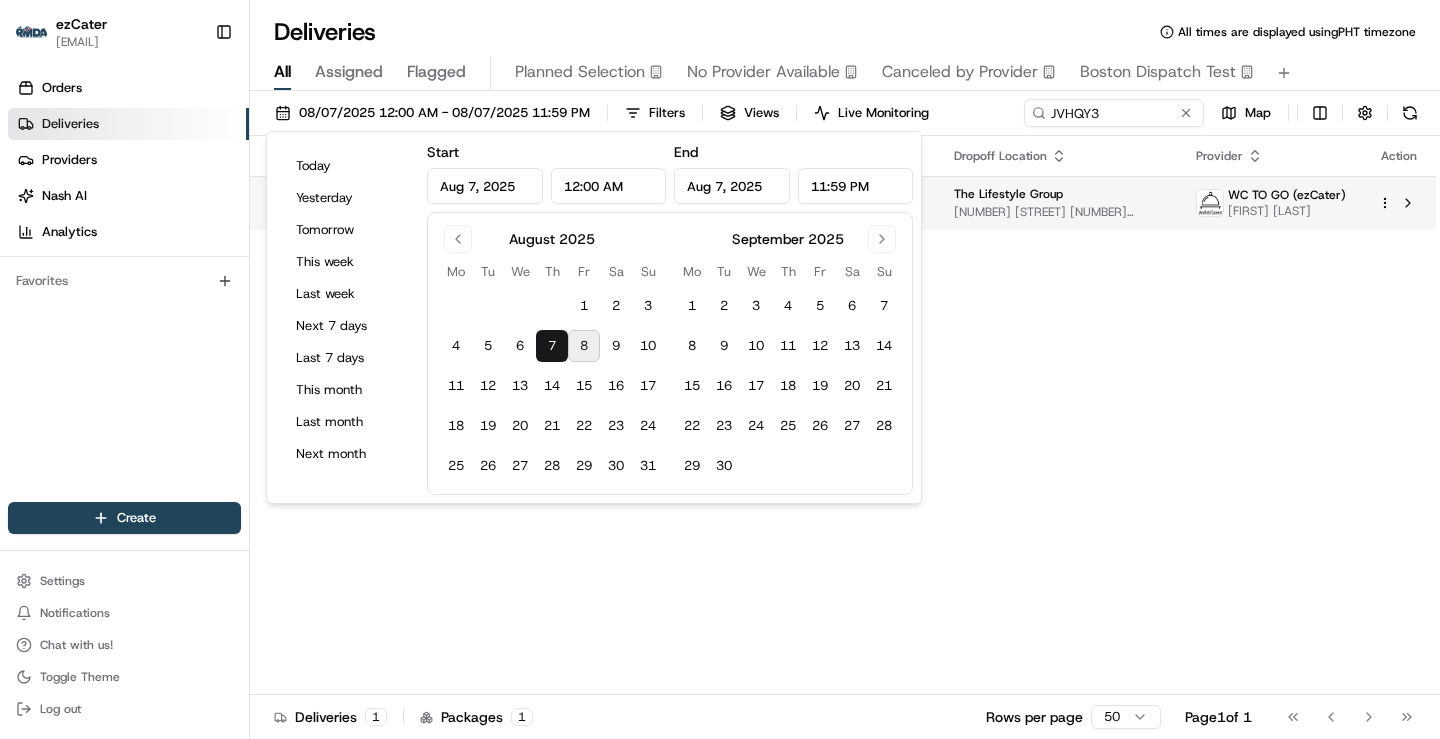 click on "The Lifestyle Group" at bounding box center [1059, 194] 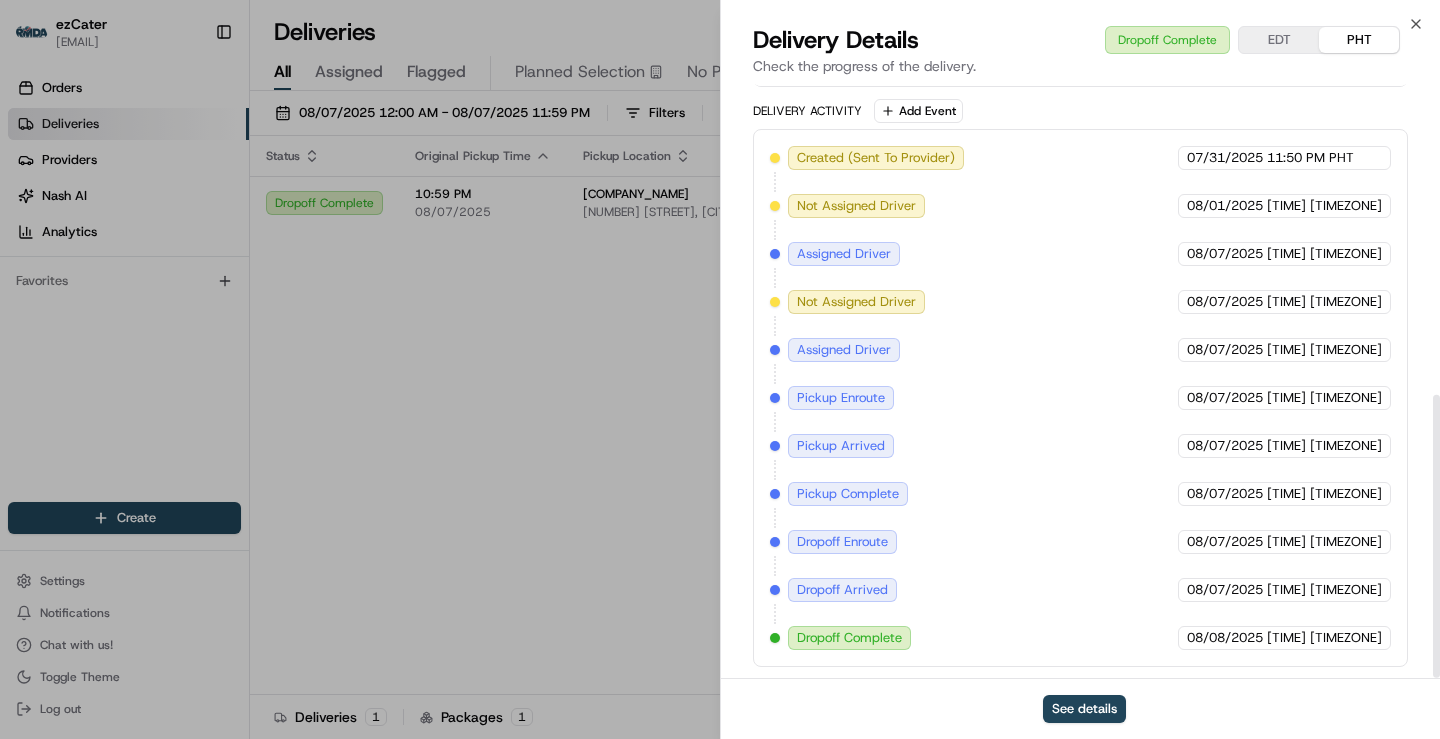 scroll, scrollTop: 652, scrollLeft: 0, axis: vertical 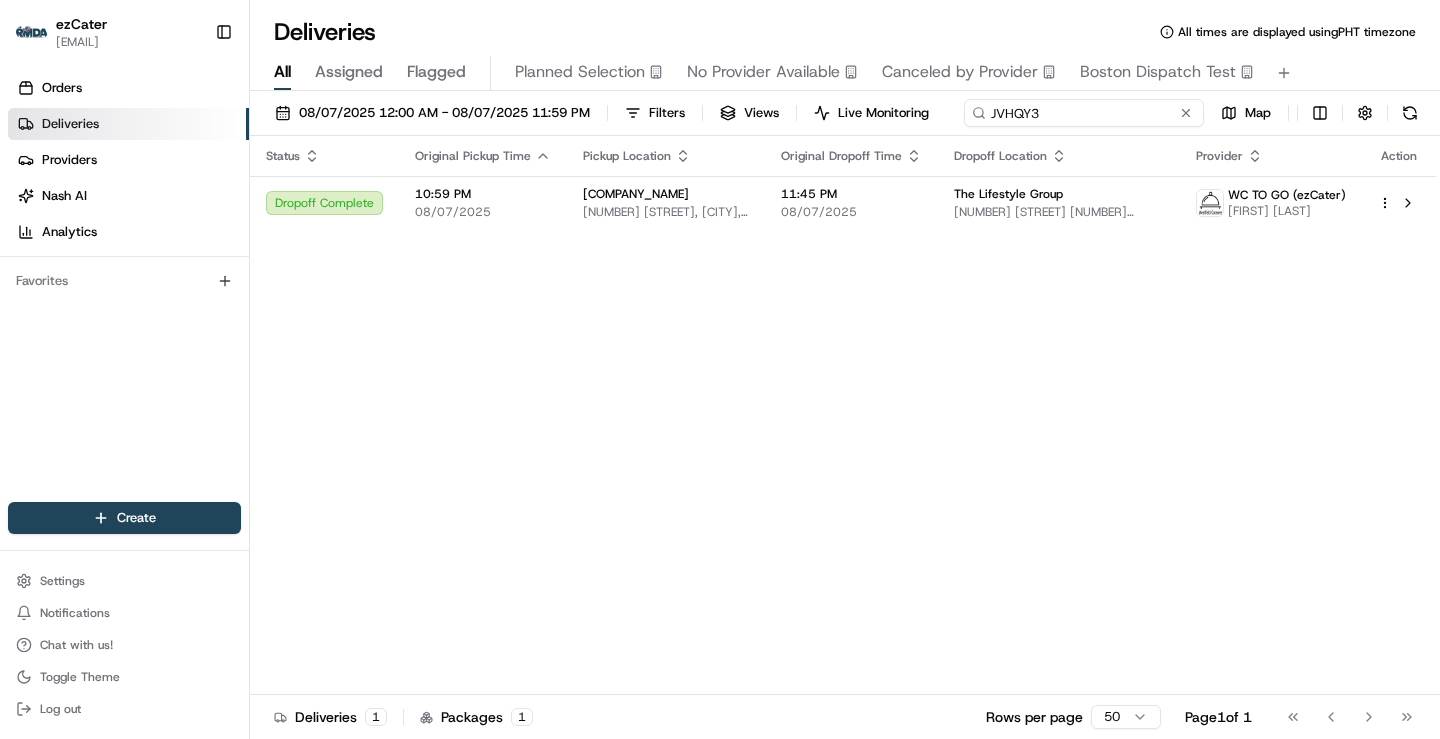 click on "JVHQY3" at bounding box center [1084, 113] 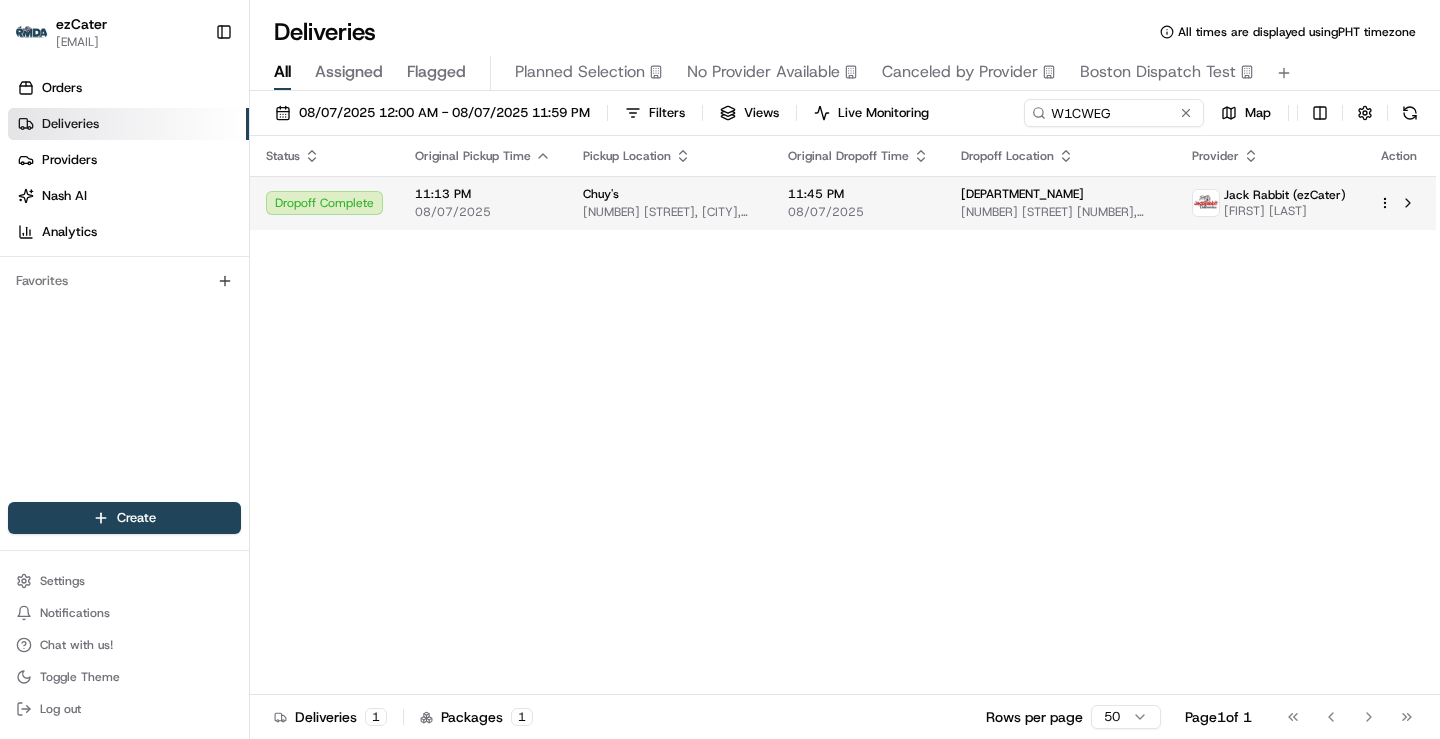 click on "[NUMBER] [STREET] [NUMBER], [CITY], [STATE] [POSTAL CODE], [COUNTRY]" at bounding box center [1060, 212] 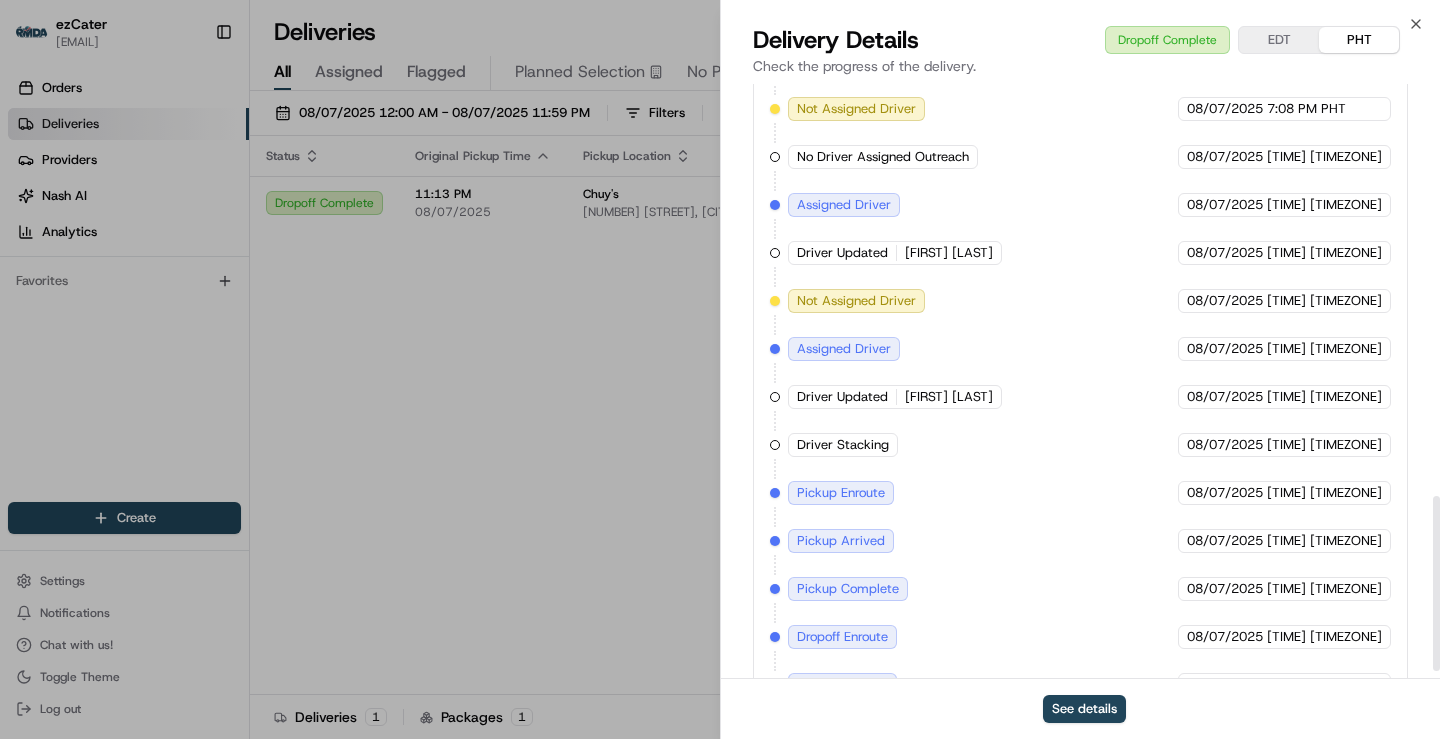 scroll, scrollTop: 1420, scrollLeft: 0, axis: vertical 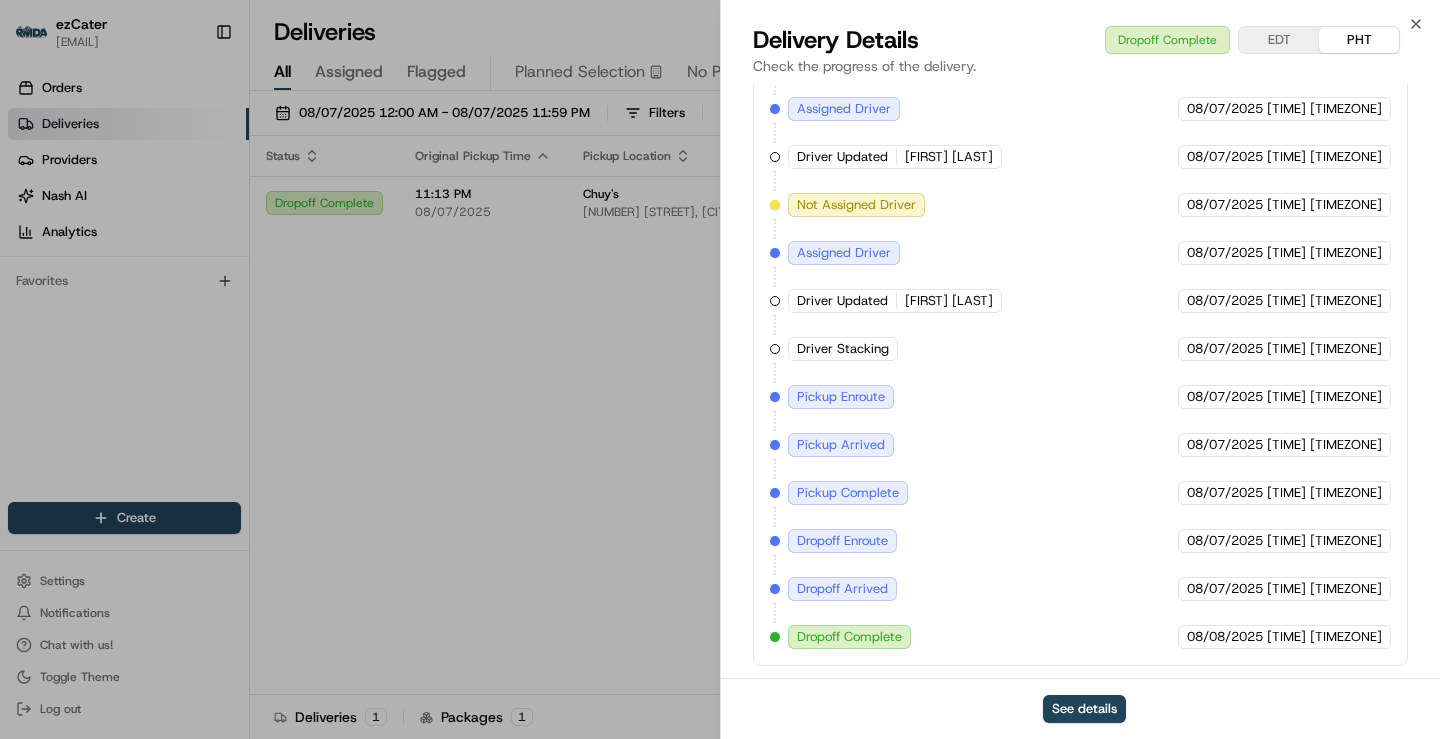 click on "Created (Sent To Provider) Jack Rabbit (ezCater) [DATE] [TIME] [TIMEZONE] Assigned Driver Jack Rabbit (ezCater) [DATE] [TIME] [TIMEZONE] Driver Updated [FIRST] [LAST] Jack Rabbit (ezCater) [DATE] [TIME] [TIMEZONE] Driver Updated [FIRST] [LAST] Jack Rabbit (ezCater) [DATE] [TIME] [TIMEZONE] Not Assigned Driver Jack Rabbit (ezCater) [DATE] [TIME] [TIMEZONE] Assigned Driver Jack Rabbit (ezCater) [DATE] [TIME] [TIMEZONE] Driver Updated [FIRST] [LAST] Jack Rabbit (ezCater) [DATE] [TIME] [TIMEZONE] Not Assigned Driver Jack Rabbit (ezCater) [DATE] [TIME] [TIMEZONE] Assigned Driver Jack Rabbit (ezCater) [DATE] [TIME] [TIMEZONE] Driver Updated [FIRST] [LAST] ** Jack Rabbit (ezCater) [DATE] [TIME] [TIMEZONE] Not Assigned Driver Jack Rabbit (ezCater) [DATE] [TIME] [TIMEZONE] Assigned Driver Jack Rabbit (ezCater) [DATE] [TIME] [TIMEZONE] Driver Updated [FIRST] [LAST] Jack Rabbit (ezCater) [DATE] [TIME] [TIMEZONE] Not Assigned Driver Jack Rabbit (ezCater) [DATE] [TIME] [TIMEZONE] No Driver Assigned Outreach ezCater [DATE] [TIME] [TIMEZONE]" at bounding box center (1080, 13) 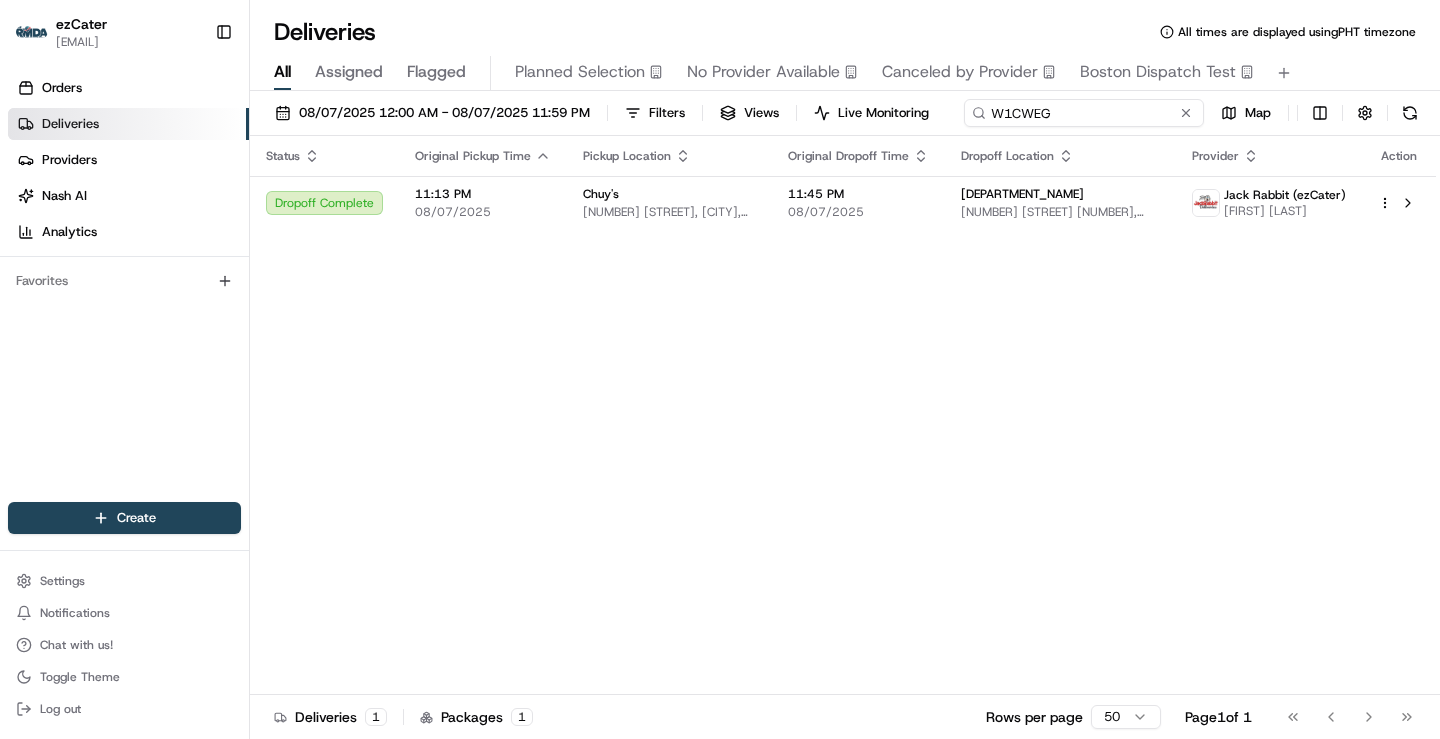 click on "W1CWEG" at bounding box center [1084, 113] 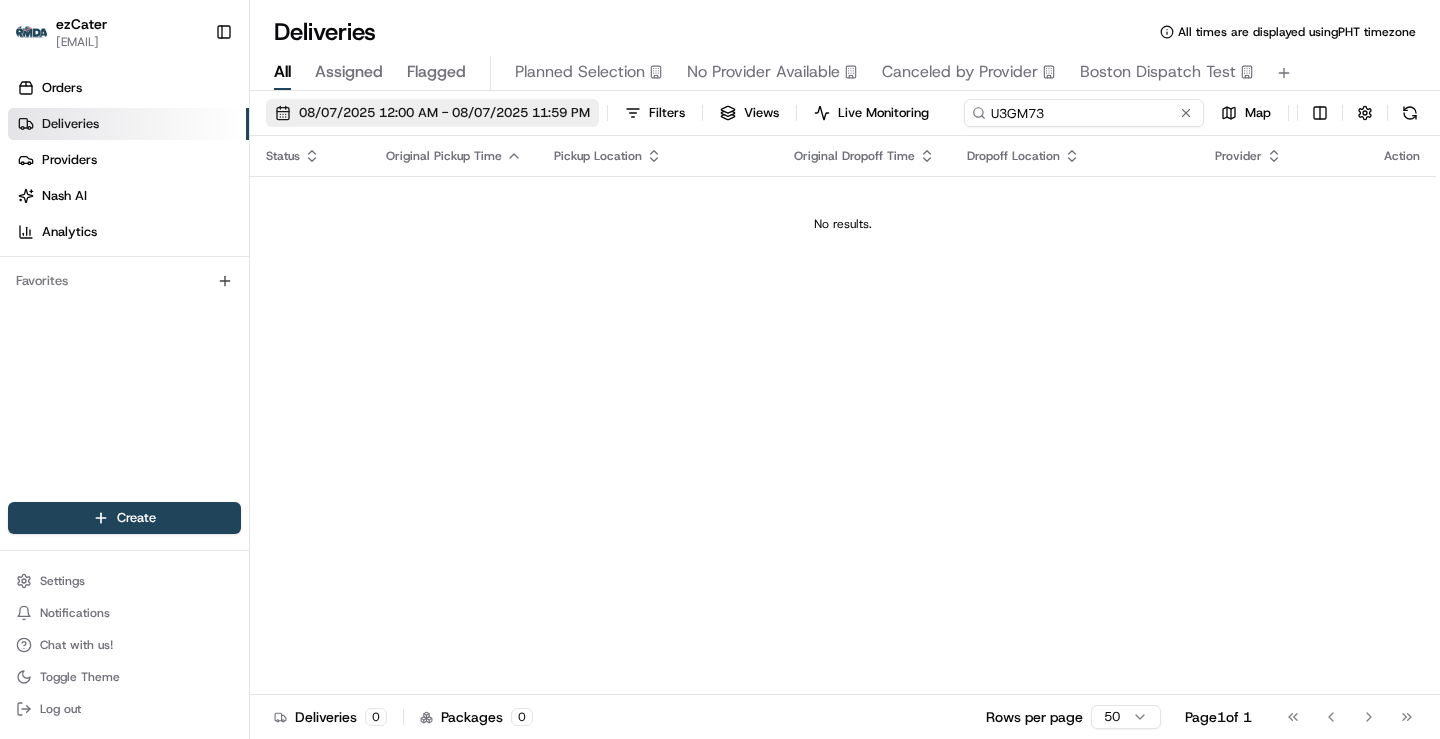 type on "U3GM73" 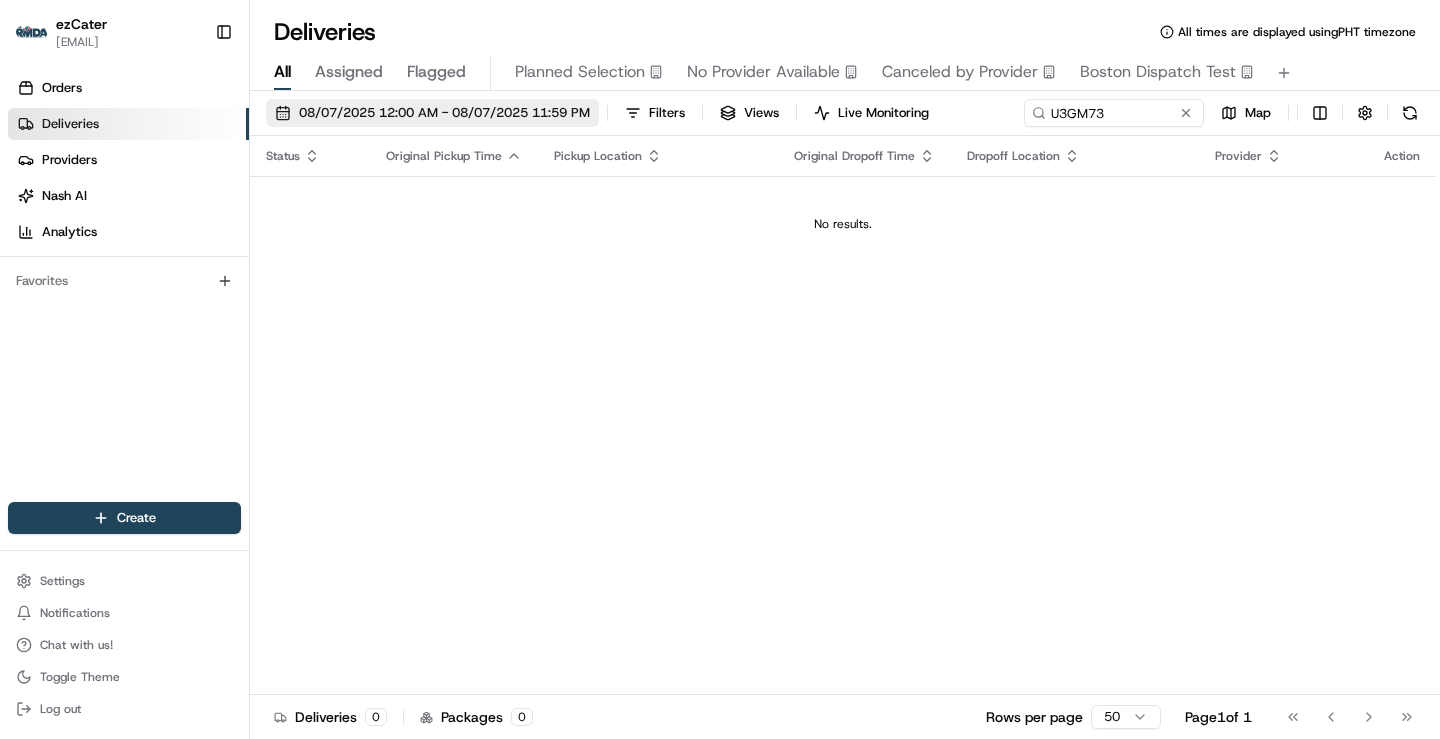 click on "08/07/2025 12:00 AM - 08/07/2025 11:59 PM" at bounding box center (444, 113) 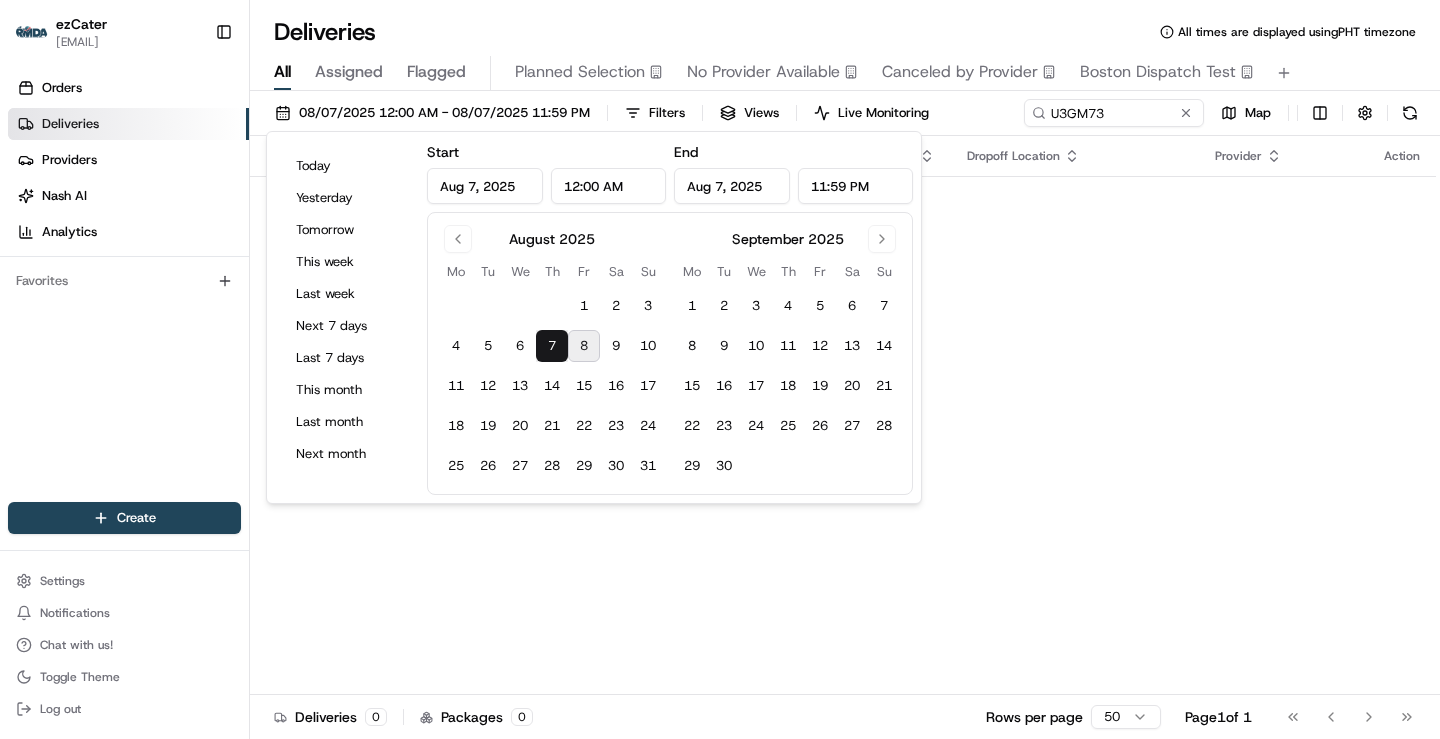 click on "8" at bounding box center (584, 346) 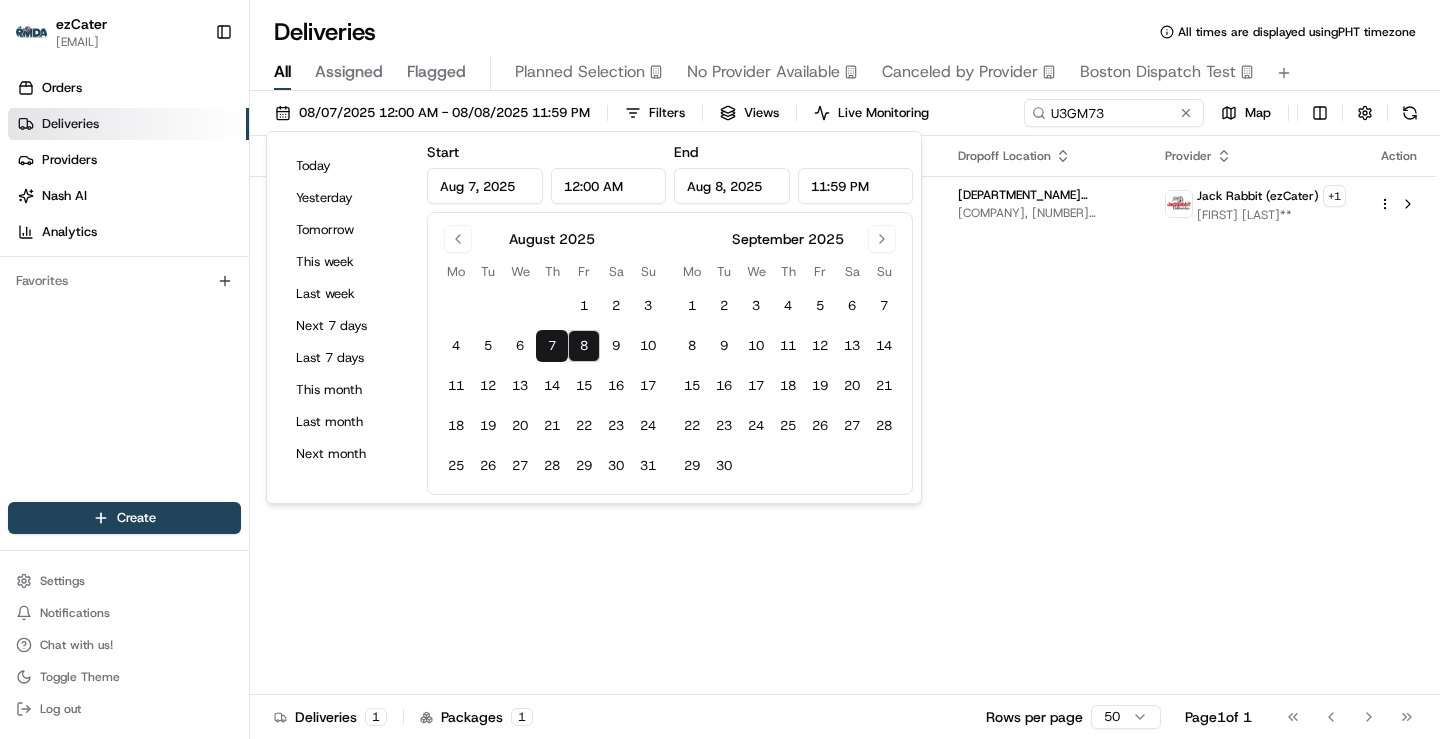 click on "Status Original Pickup Time Pickup Location Original Dropoff Time Dropoff Location Provider Action Canceled By Provider [TIME] [DATE] [COMPANY] [NUMBER] [STREET] [NUMBER], [CITY], [STATE] [POSTAL CODE], [COUNTRY] [TIME] [DATE] [TITLE] [FIRST] [LAST] [COMPANY], [NUMBER] [STREET] [NUMBER], [CITY], [STATE] [POSTAL CODE], [COUNTRY] Jack Rabbit (ezCater) + 1 [FIRST] [LAST]**" at bounding box center [843, 415] 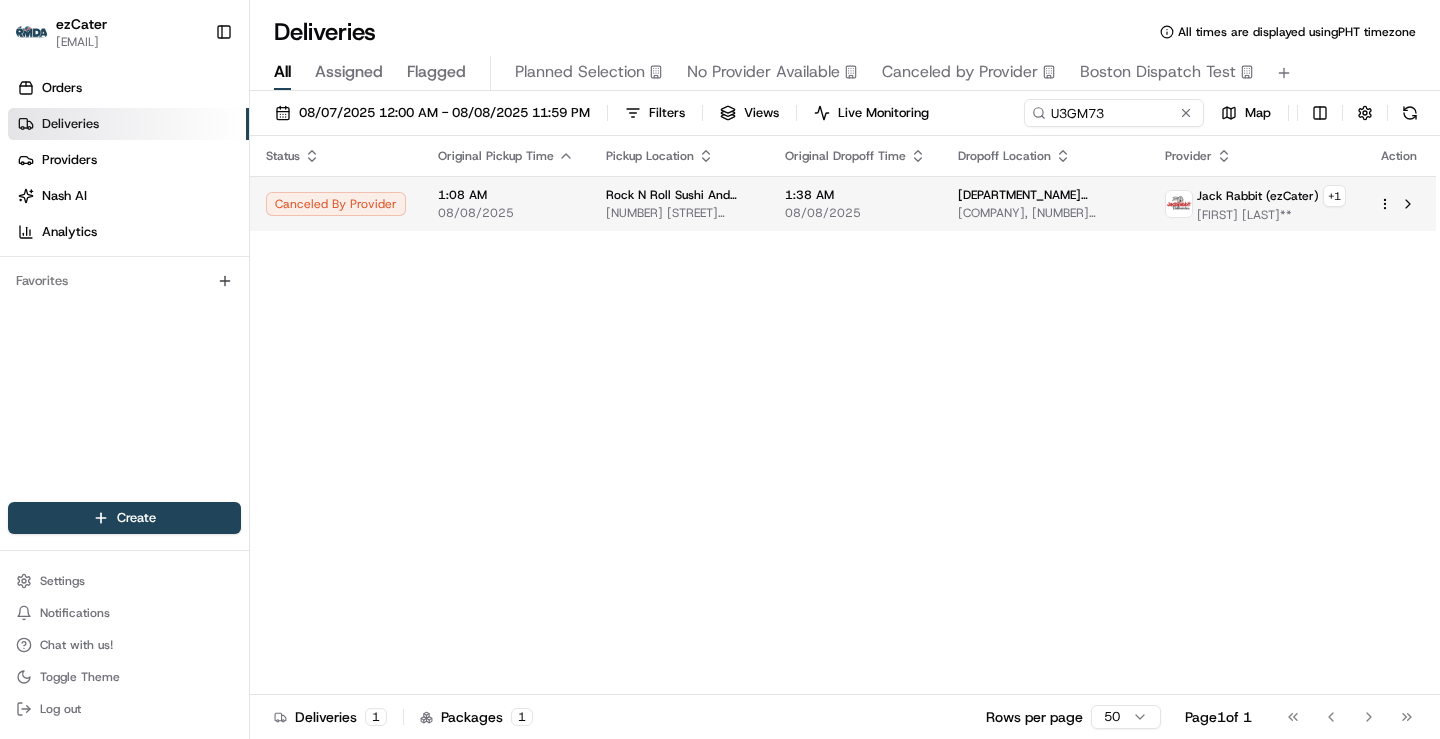 click on "[TITLE] [FIRST] [LAST] [SUITE] [COMPANY], [NUMBER] [STREET] [NUMBER], [CITY], [STATE] [POSTAL CODE], [COUNTRY]" at bounding box center (1045, 203) 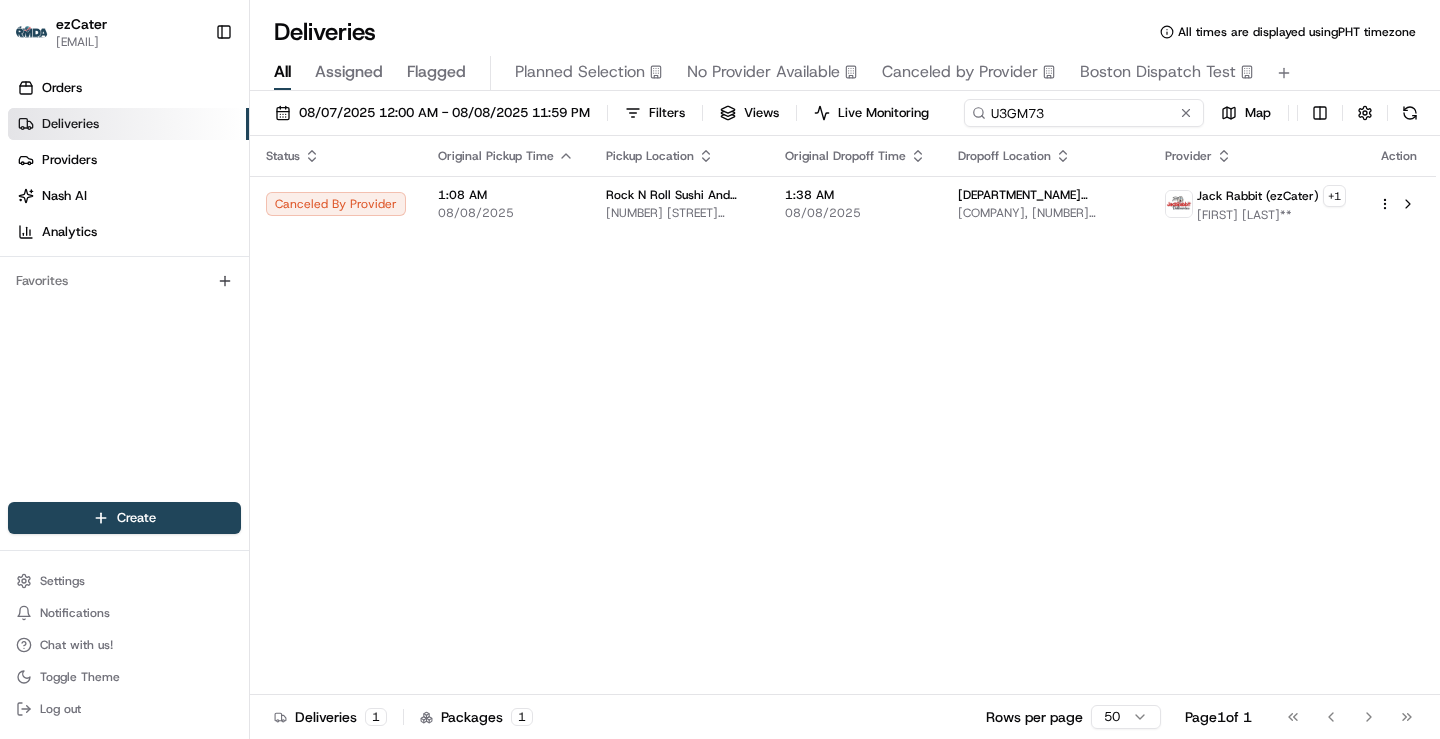 click on "U3GM73" at bounding box center (1084, 113) 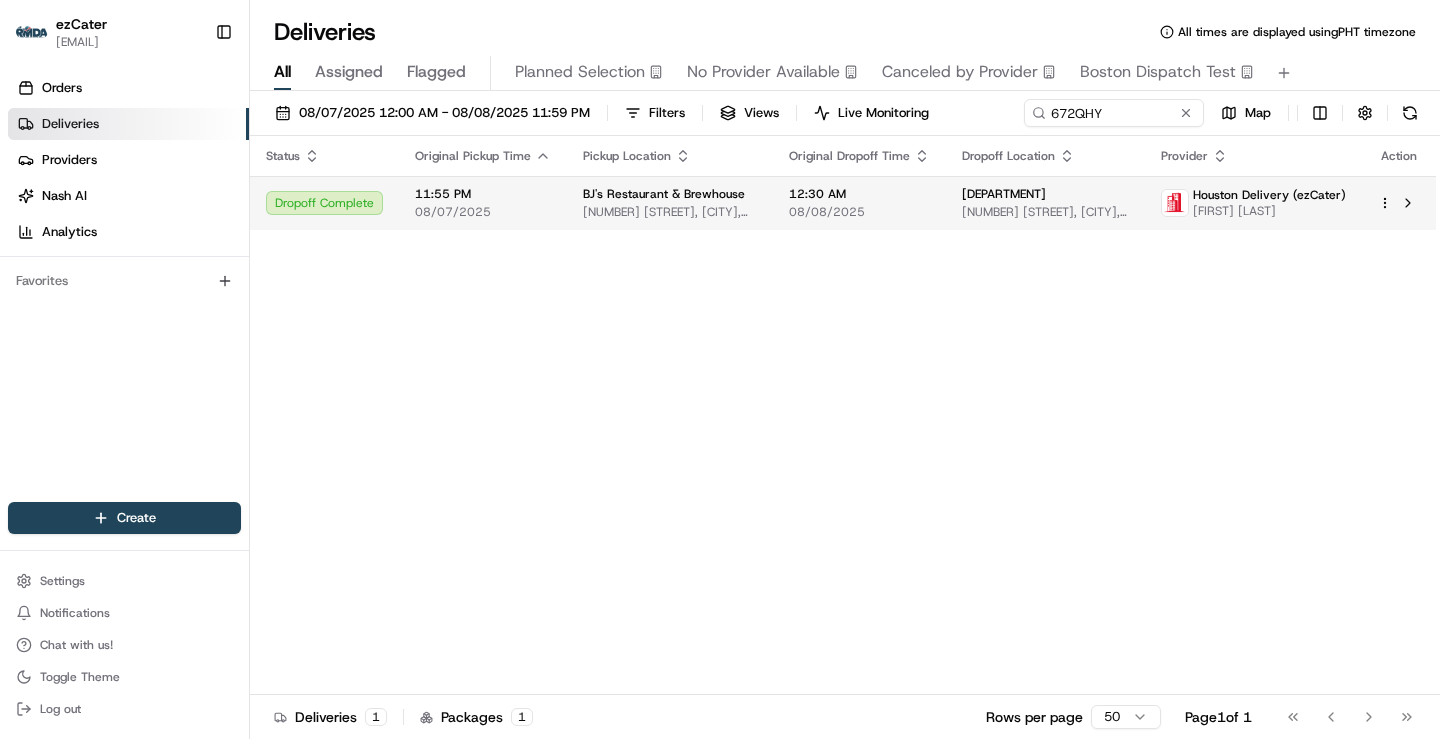 click on "BJ's Restaurant & Brewhouse [NUMBER] [STREET], [CITY], [STATE] [POSTAL_CODE], USA" at bounding box center (670, 203) 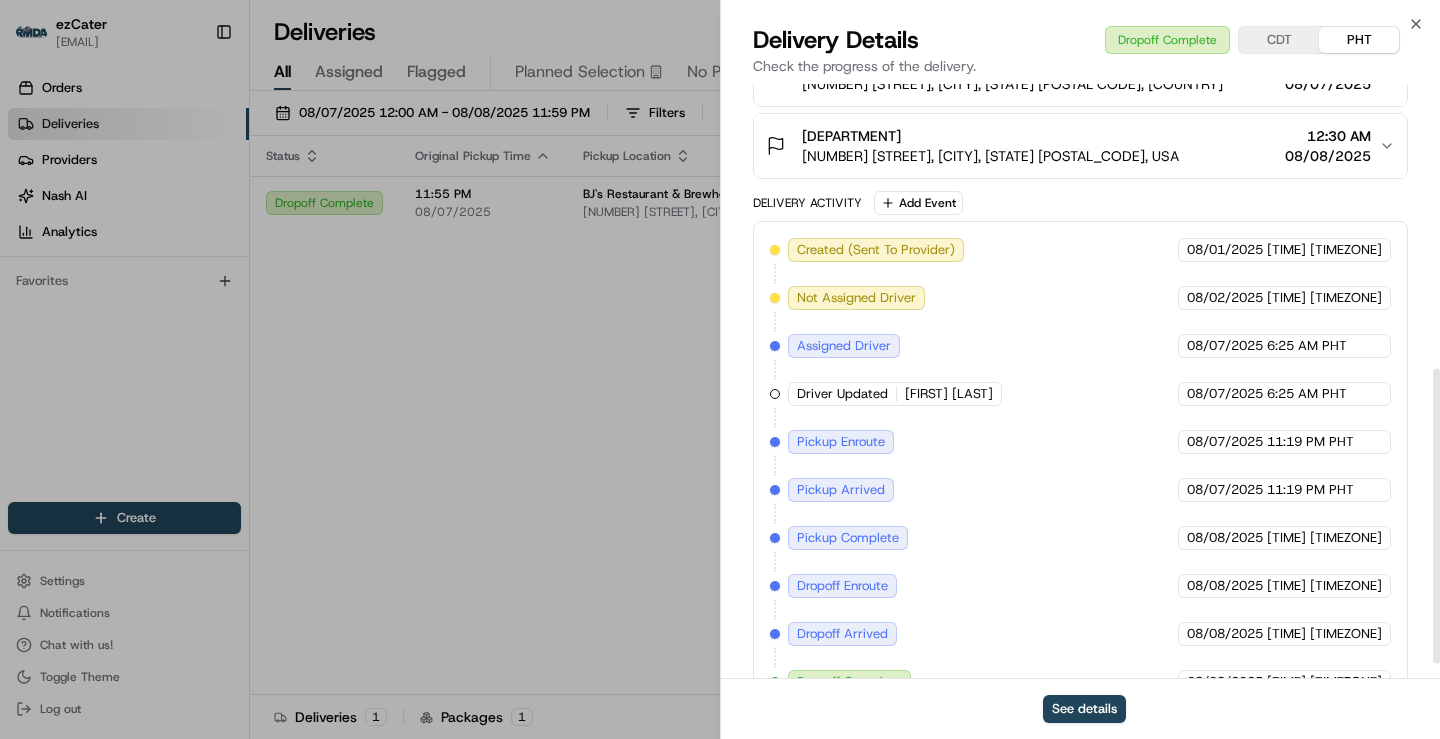 scroll, scrollTop: 604, scrollLeft: 0, axis: vertical 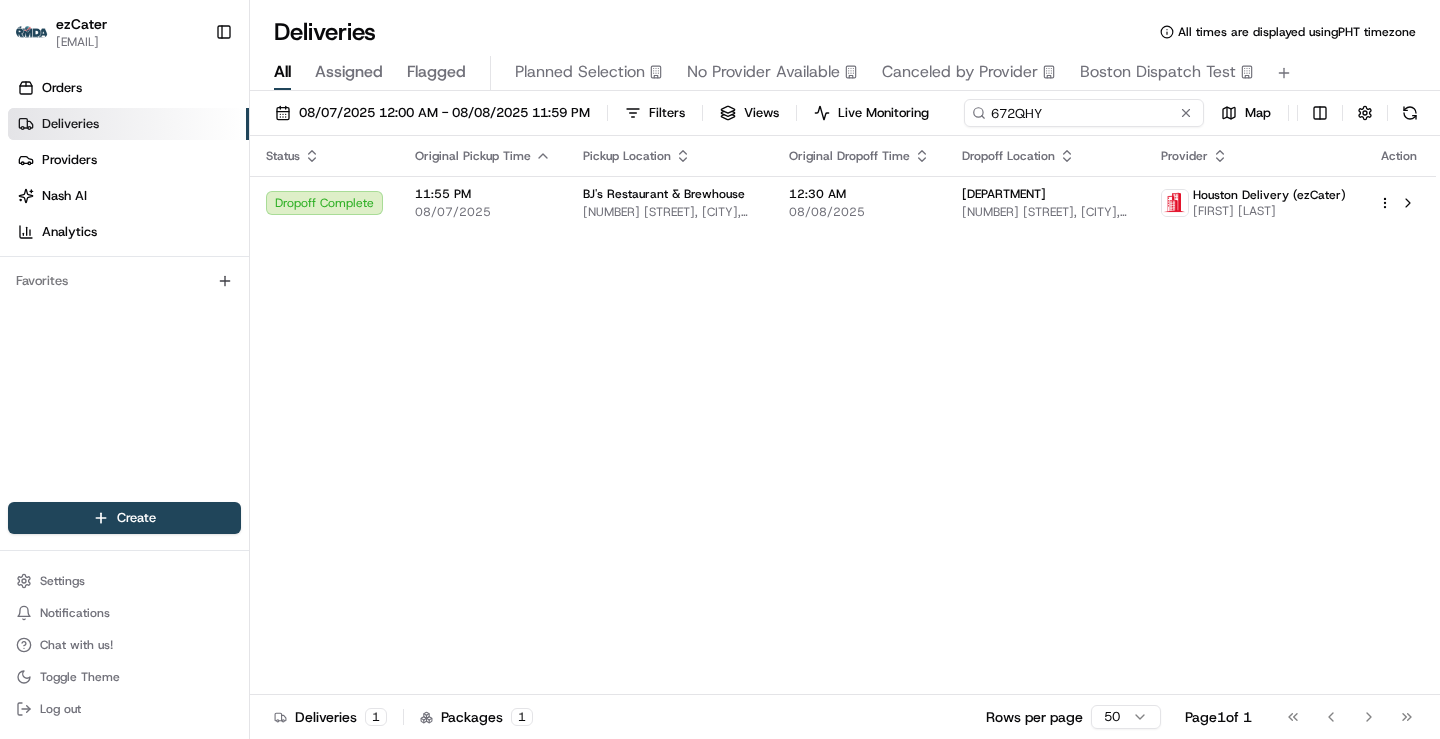 click on "672QHY" at bounding box center [1084, 113] 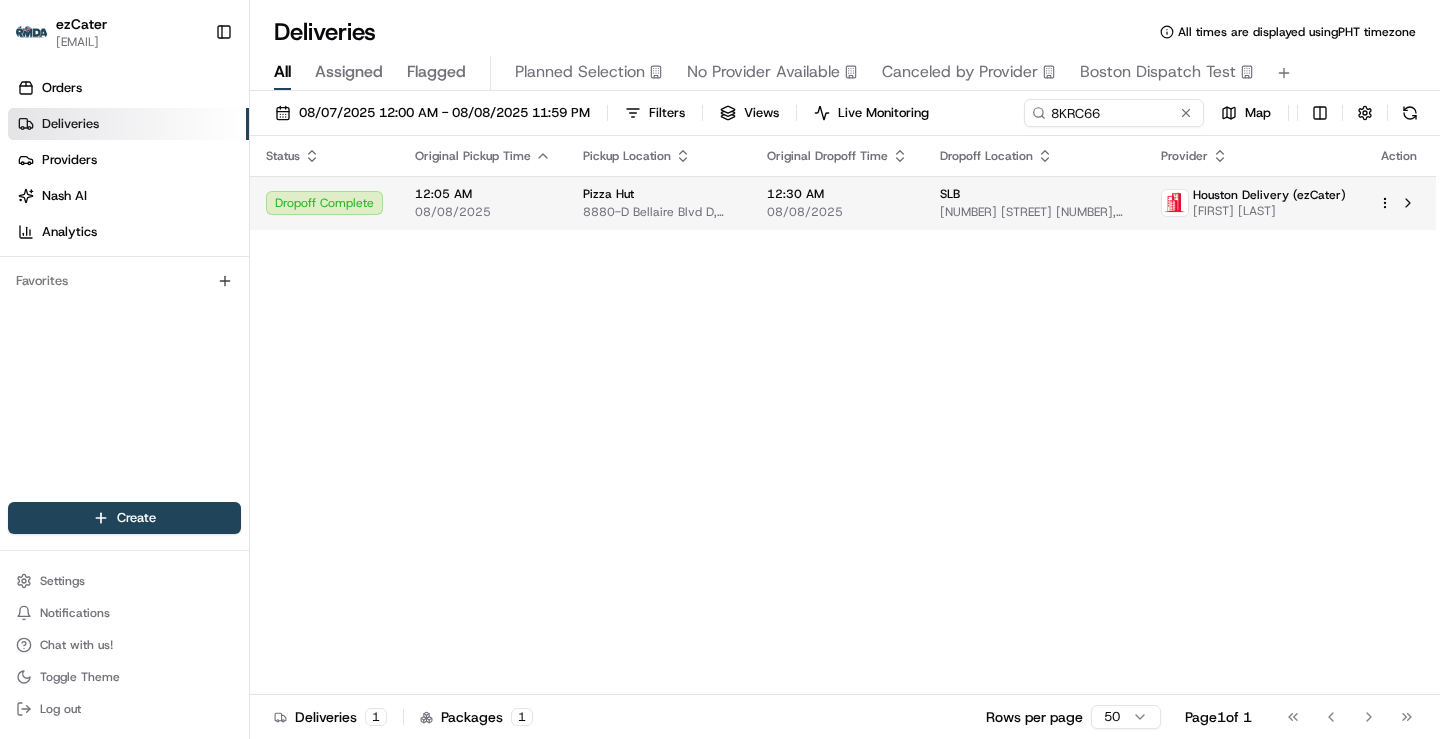 click on "12:30 AM" at bounding box center [837, 194] 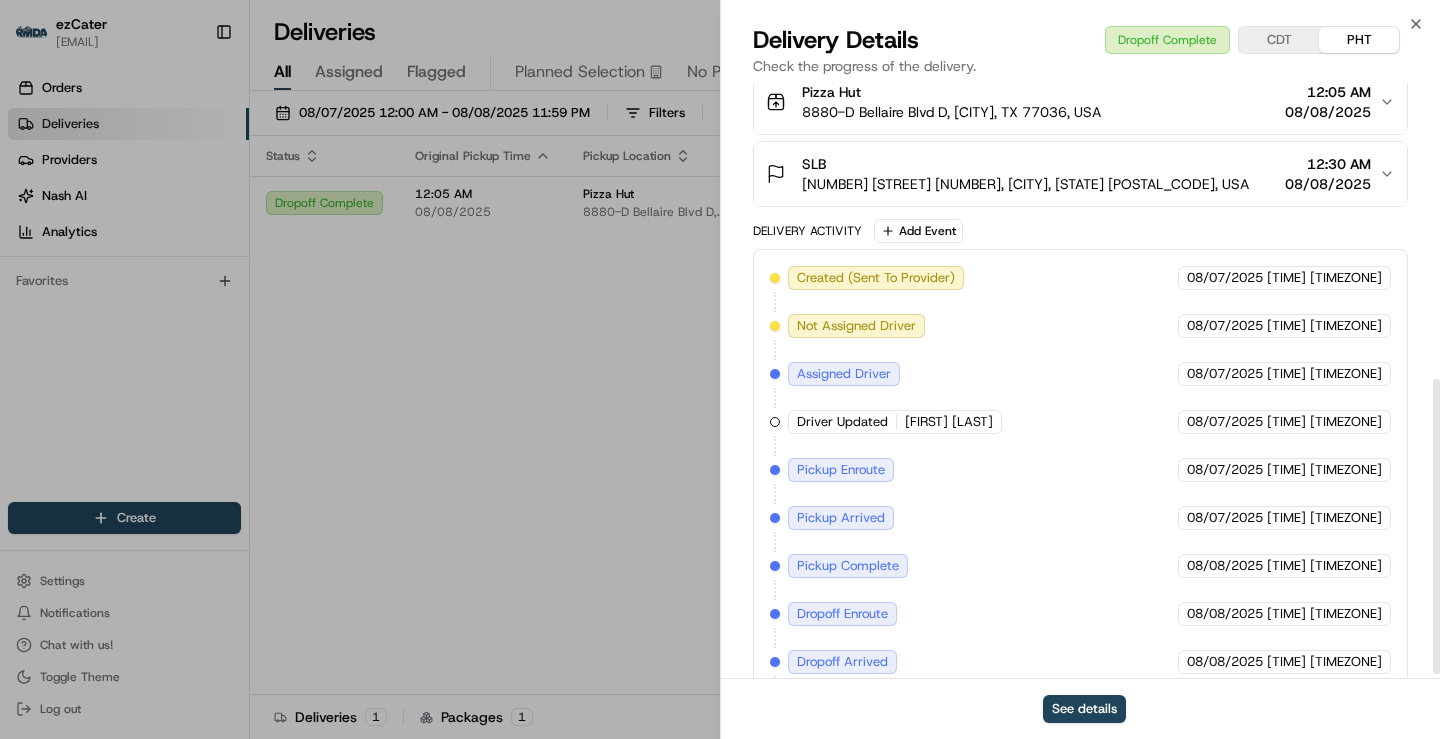 scroll, scrollTop: 604, scrollLeft: 0, axis: vertical 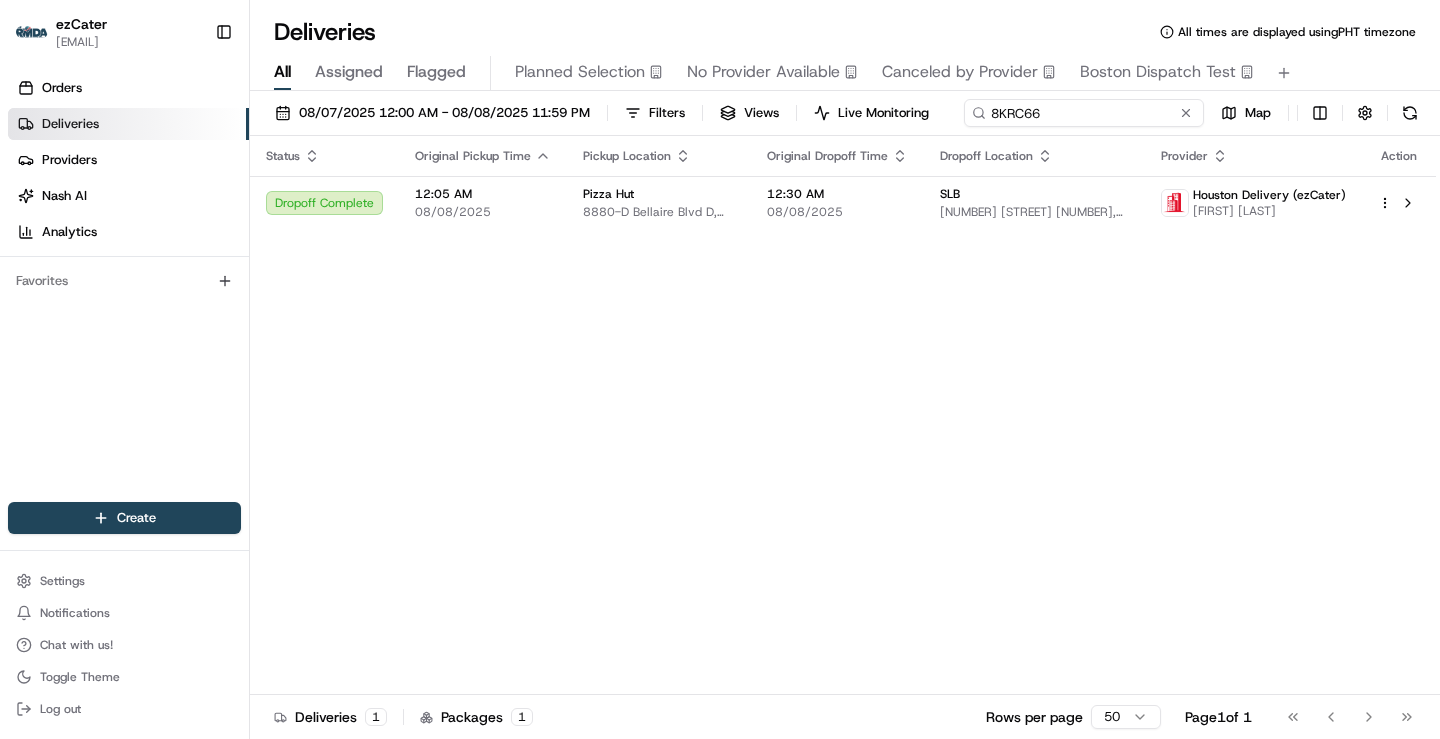 click on "8KRC66" at bounding box center (1084, 113) 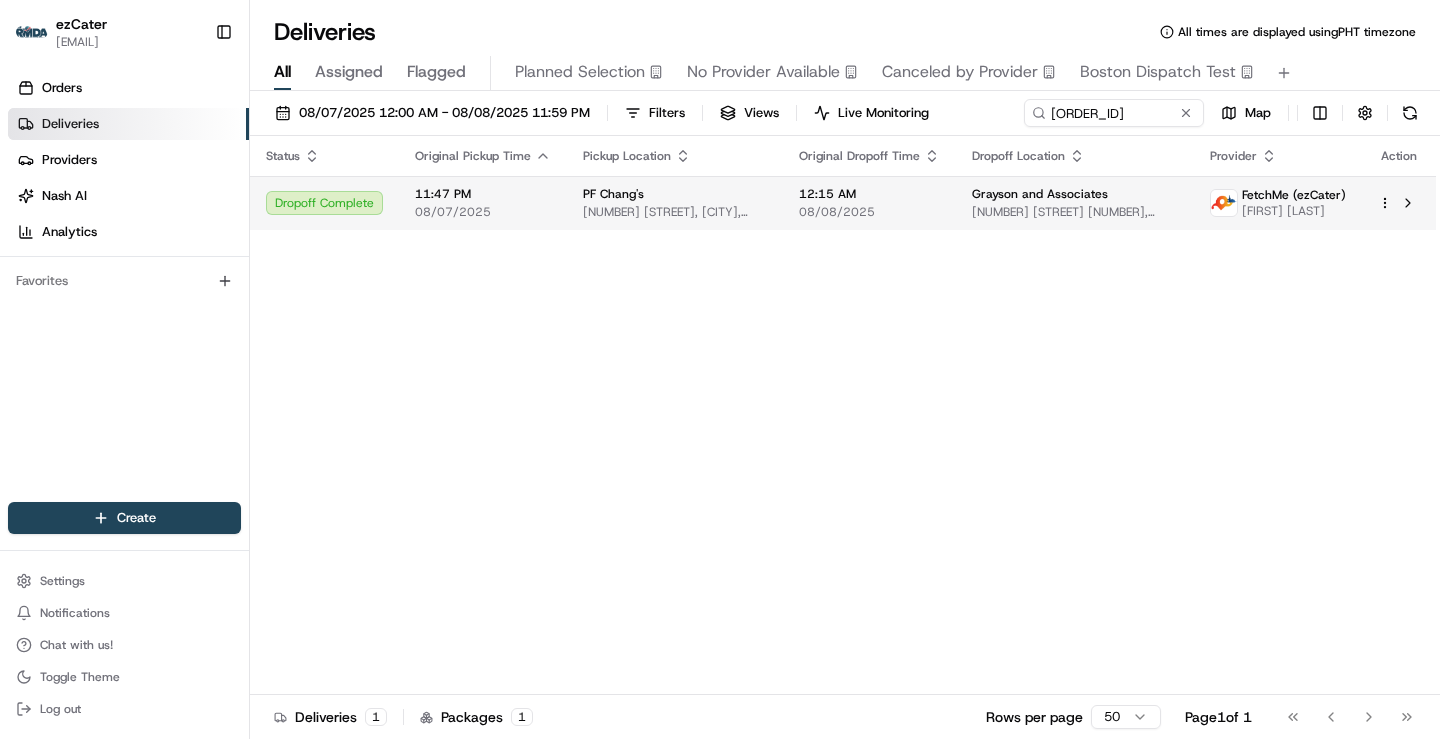 click on "PF Chang's" at bounding box center (613, 194) 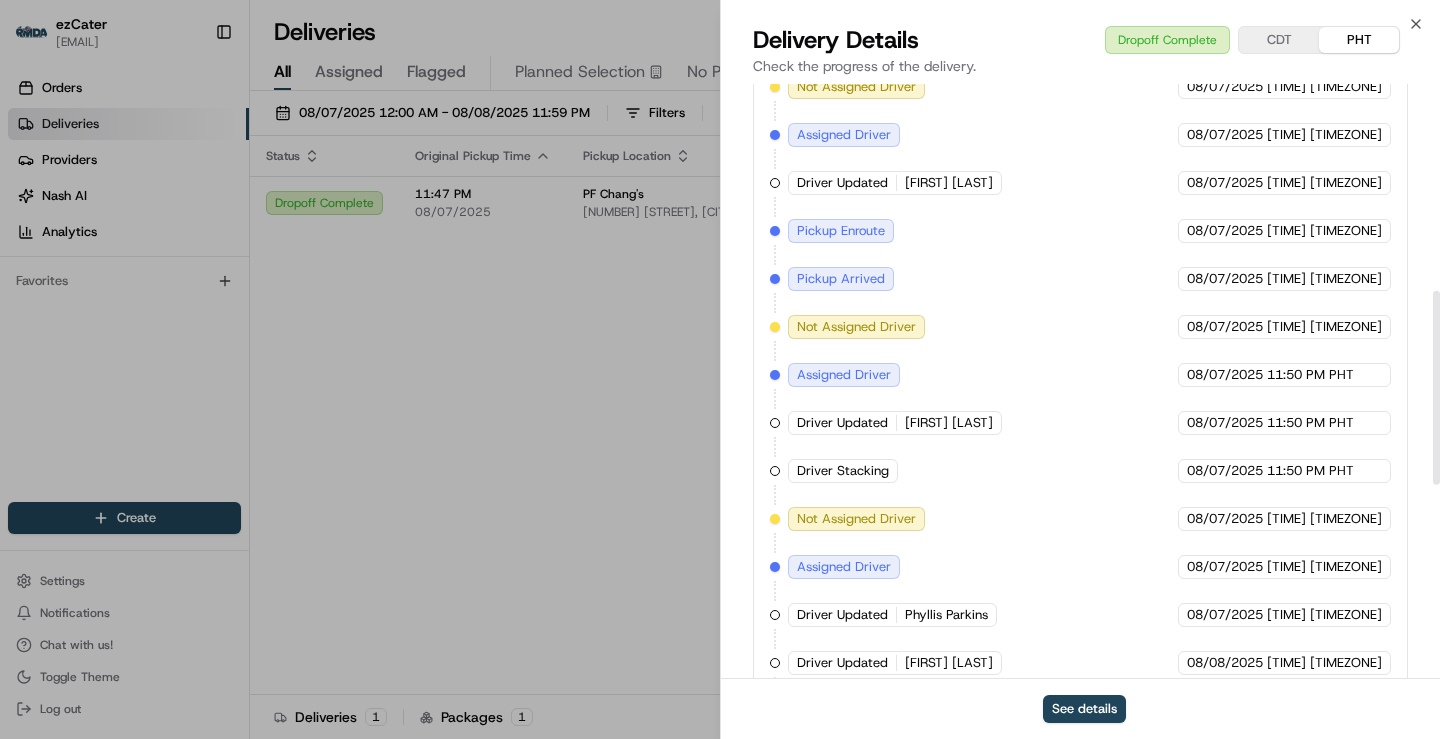 scroll, scrollTop: 1128, scrollLeft: 0, axis: vertical 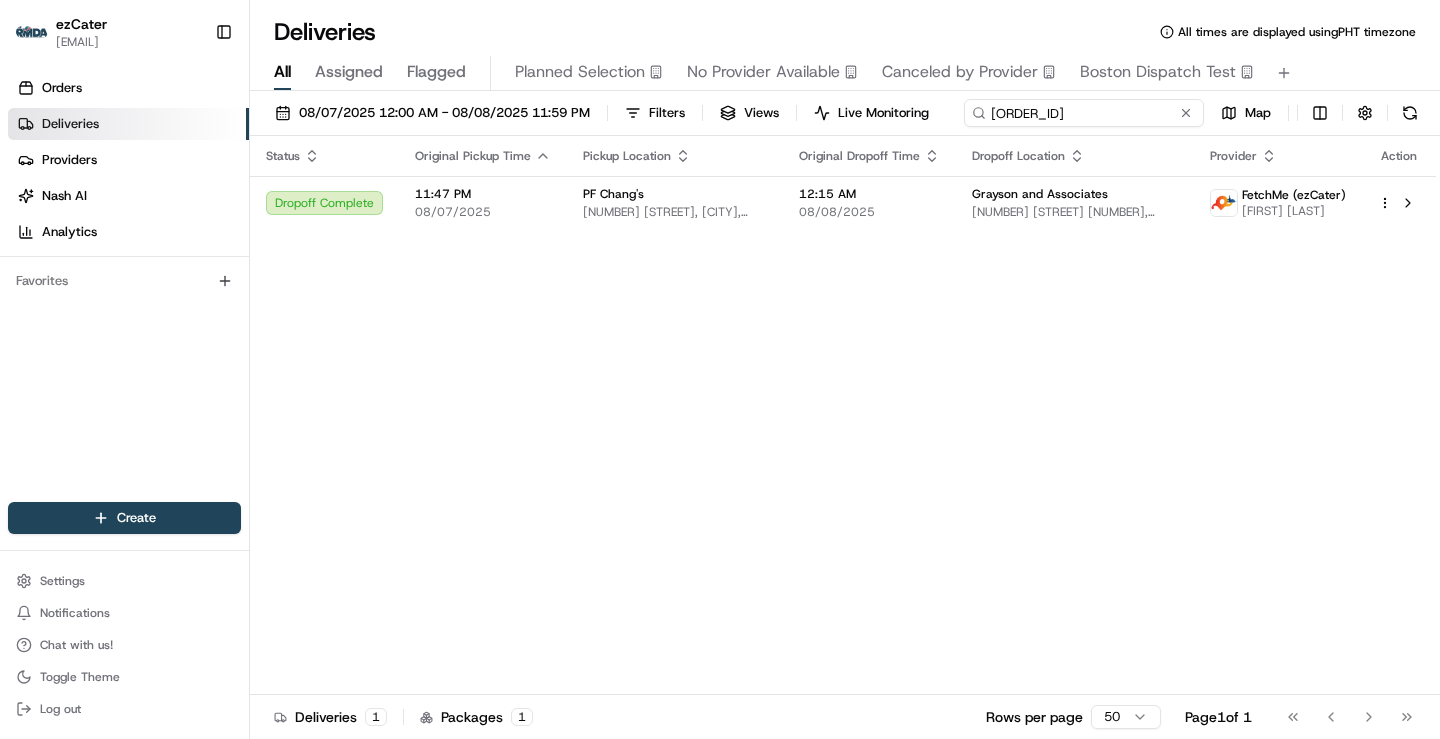 click on "[ORDER_ID]" at bounding box center (1084, 113) 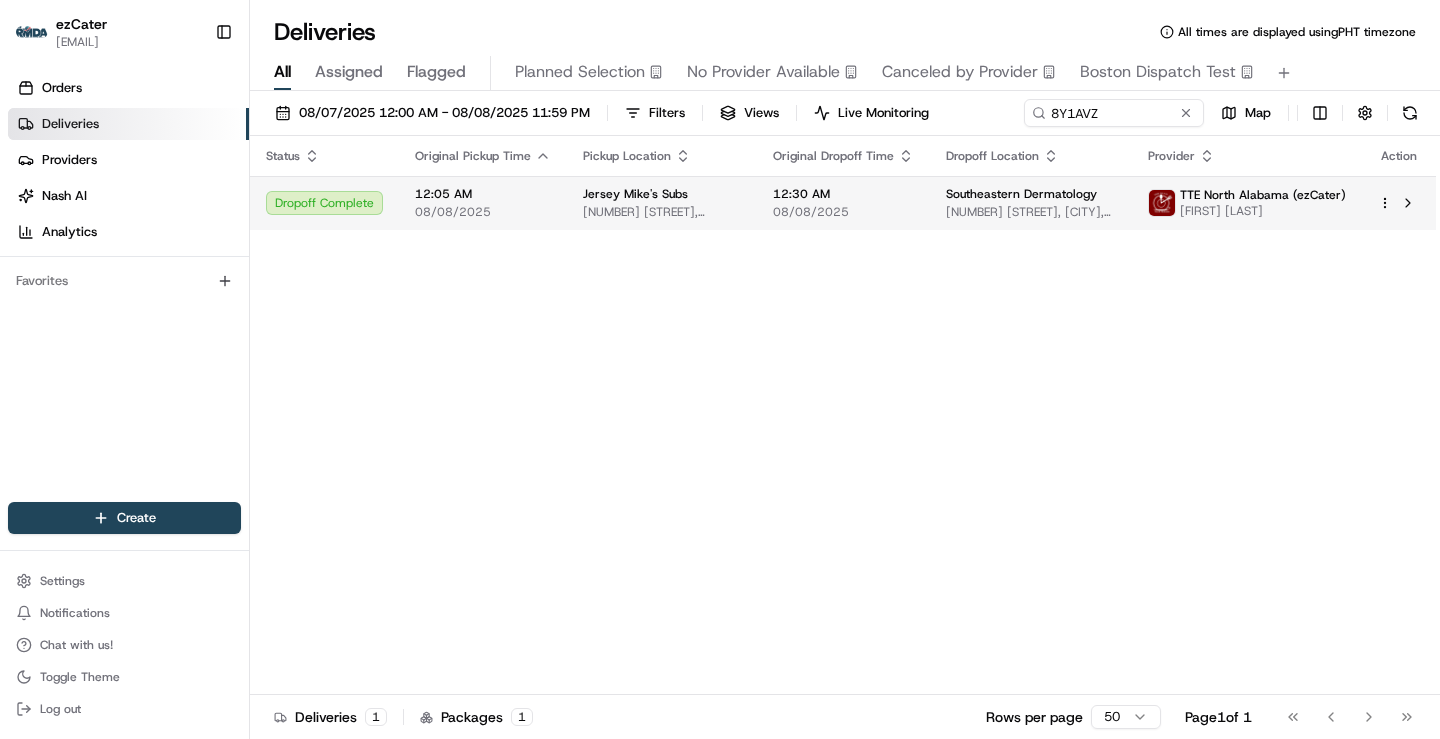 click on "08/08/2025" at bounding box center [843, 212] 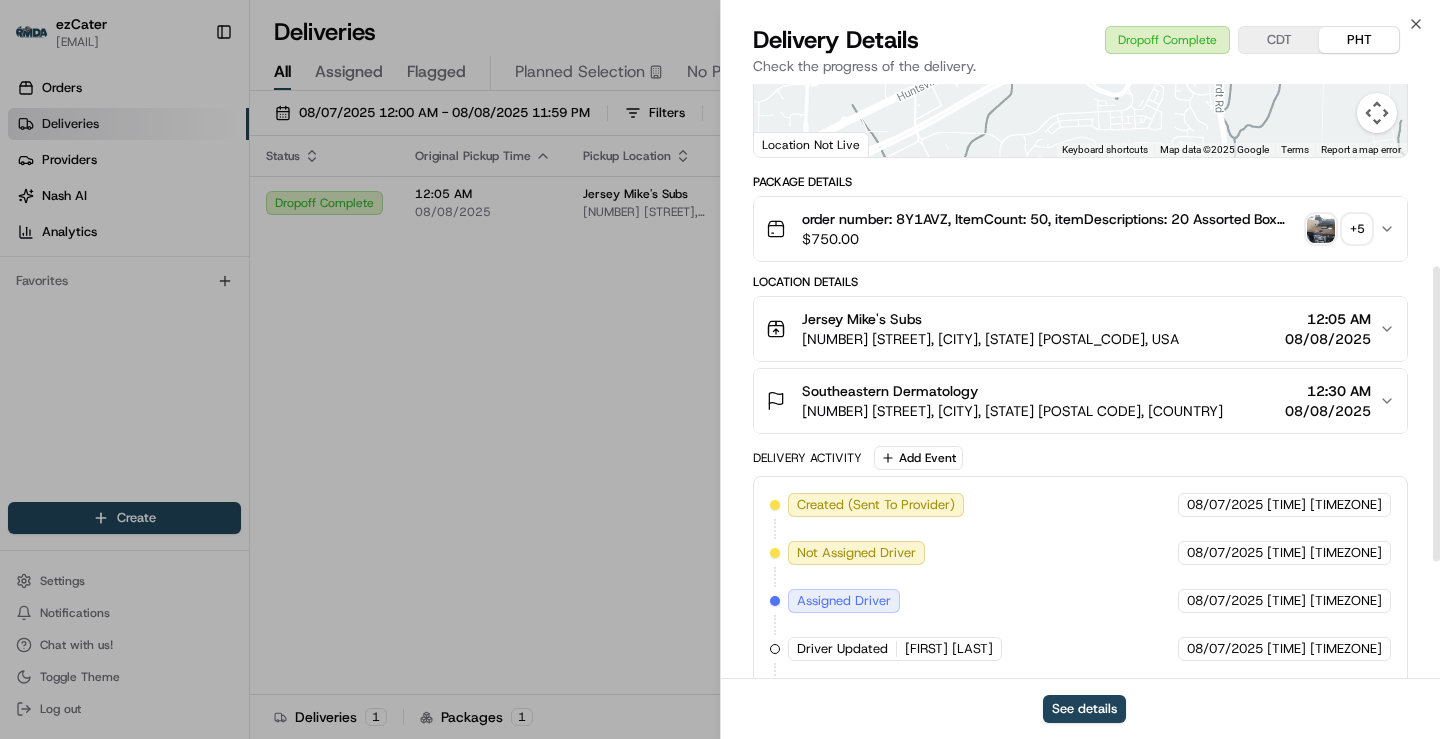scroll, scrollTop: 604, scrollLeft: 0, axis: vertical 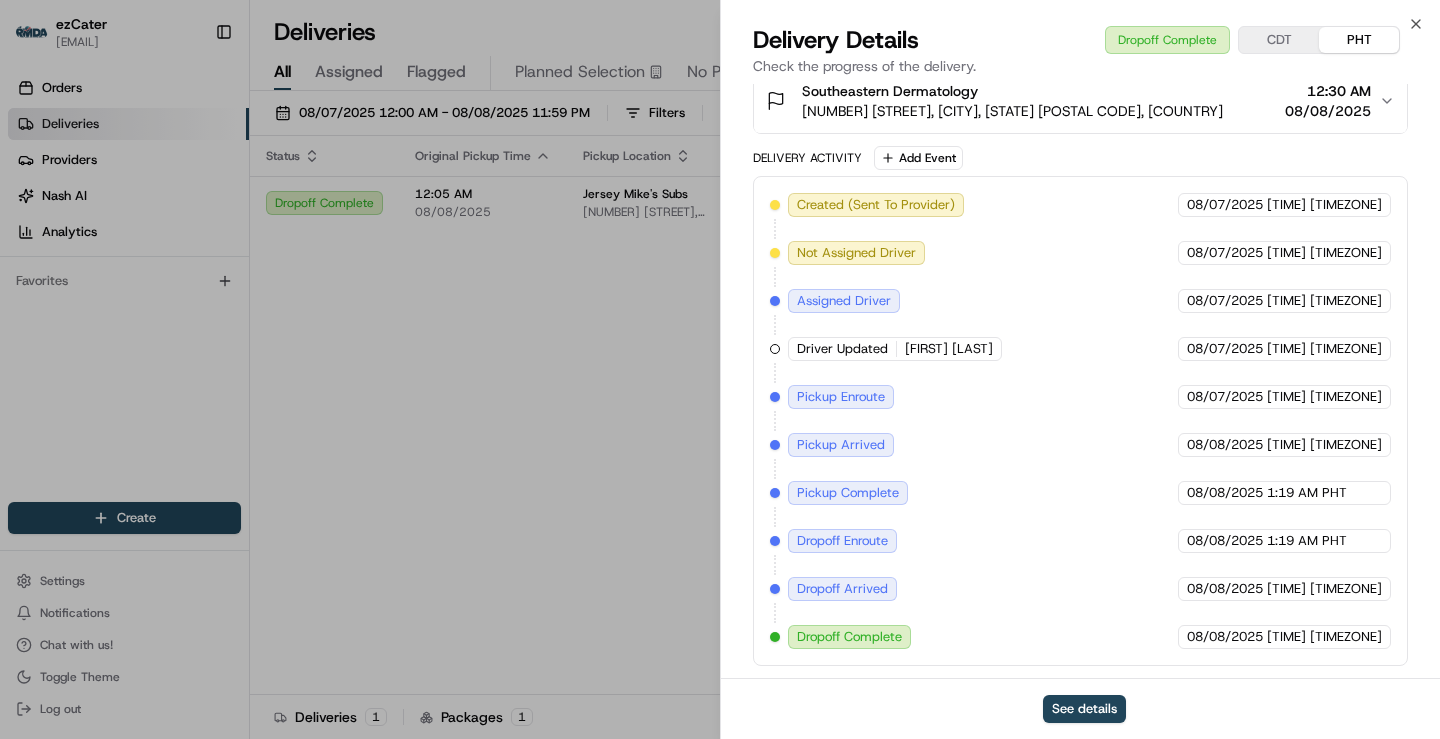 drag, startPoint x: 594, startPoint y: 392, endPoint x: 625, endPoint y: 371, distance: 37.44329 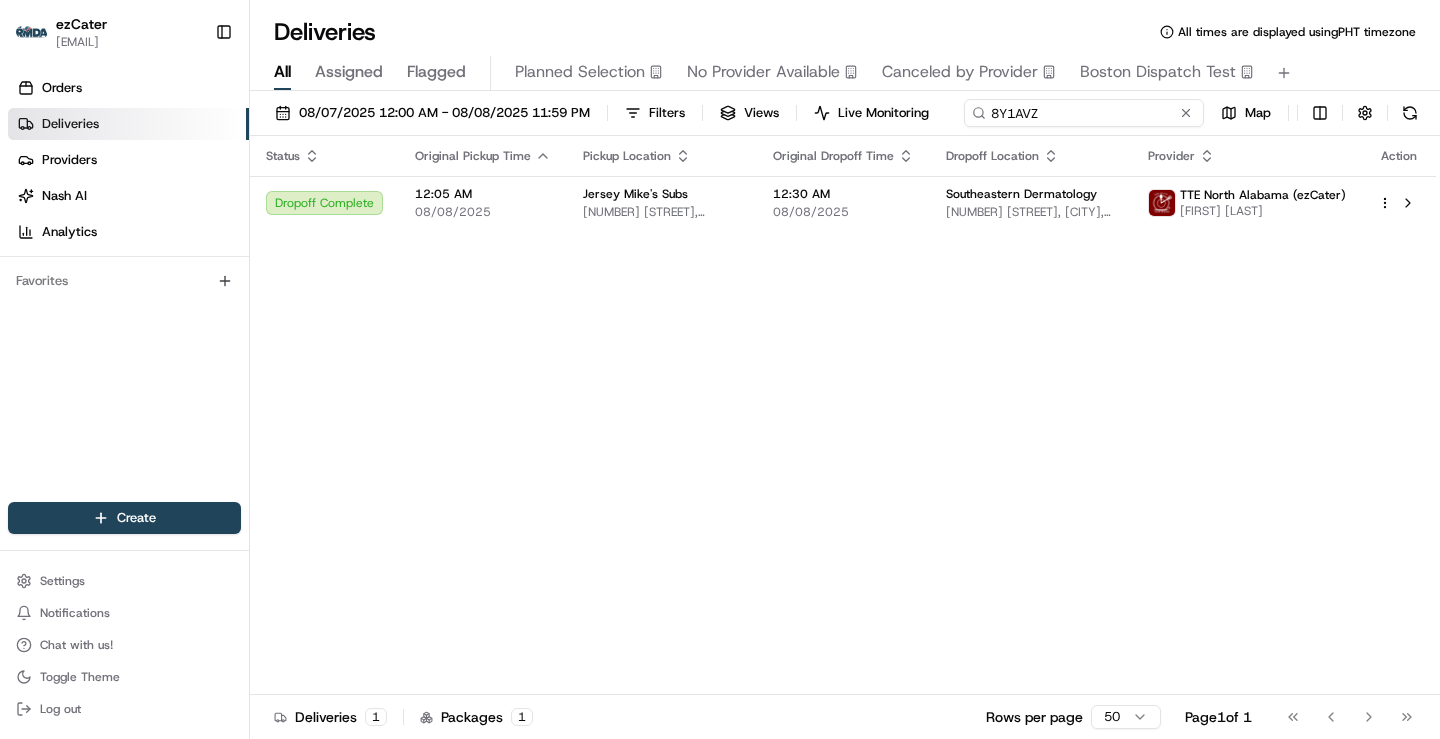 click on "8Y1AVZ" at bounding box center [1084, 113] 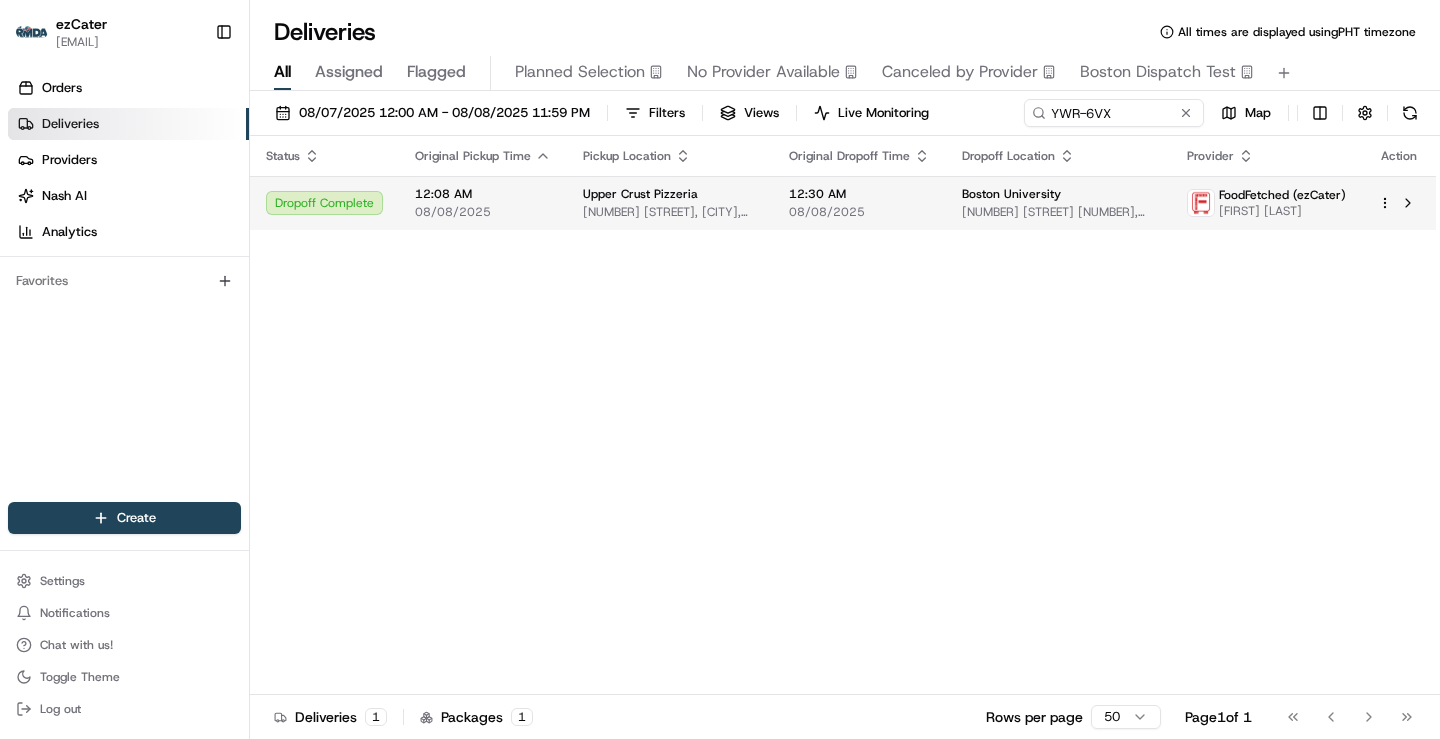 click on "[NUMBER] [STREET], [CITY], [STATE] [POSTAL CODE], [COUNTRY]" at bounding box center (670, 212) 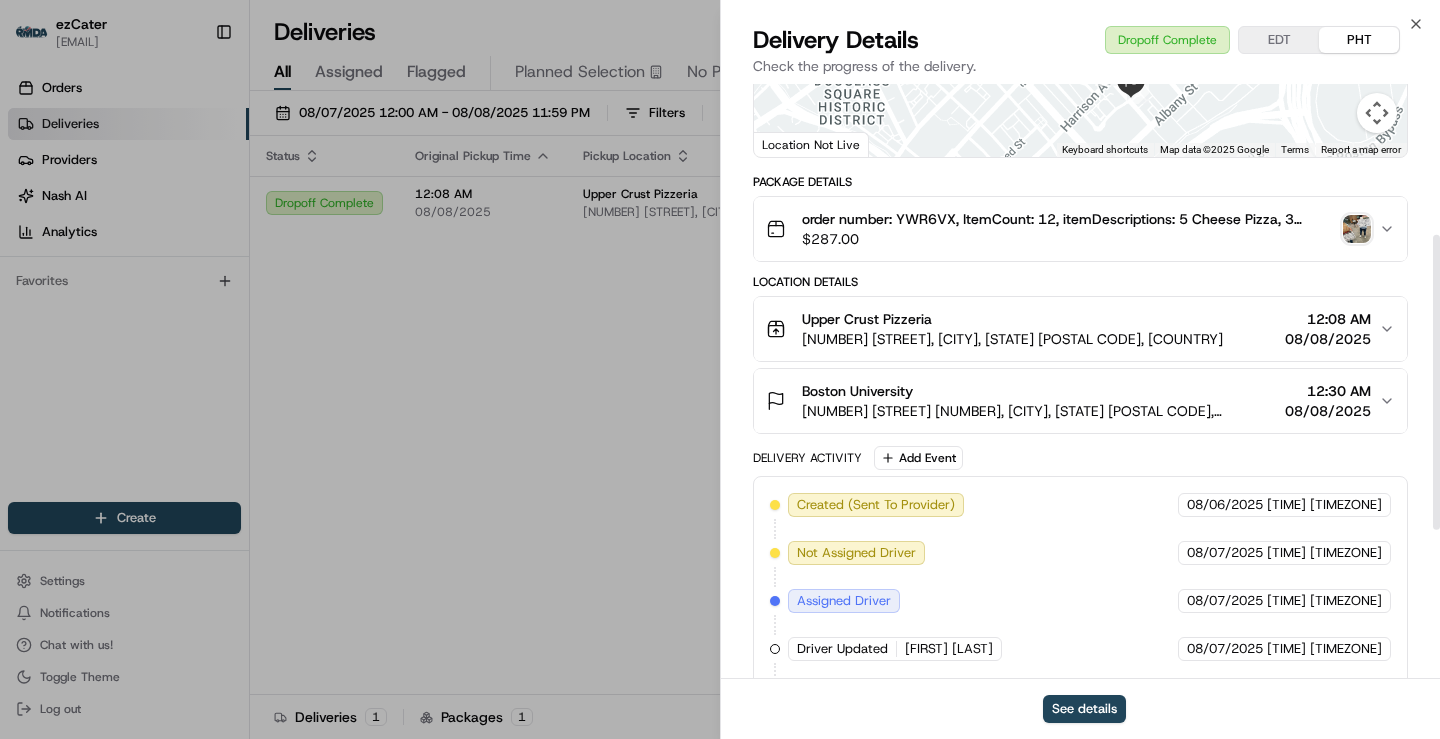 scroll, scrollTop: 604, scrollLeft: 0, axis: vertical 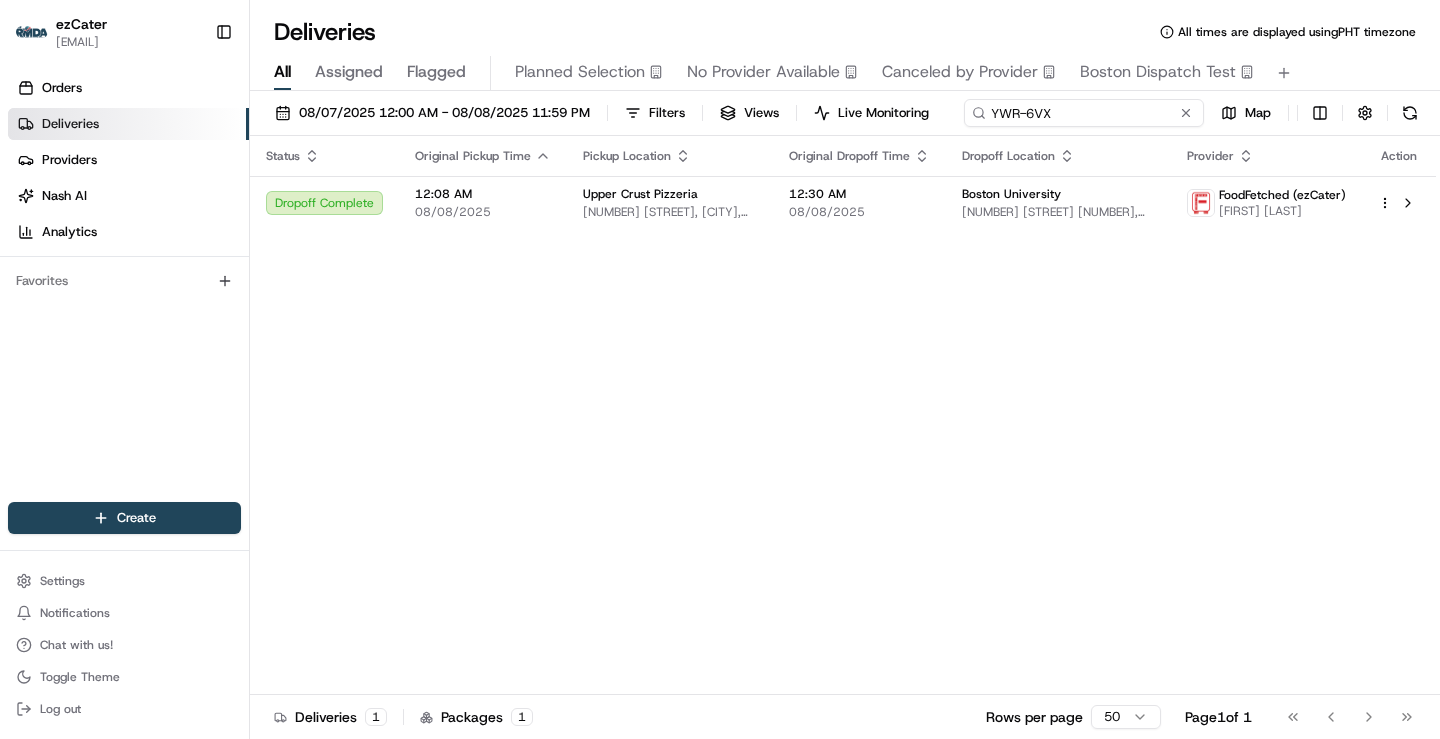 click on "YWR-6VX" at bounding box center [1084, 113] 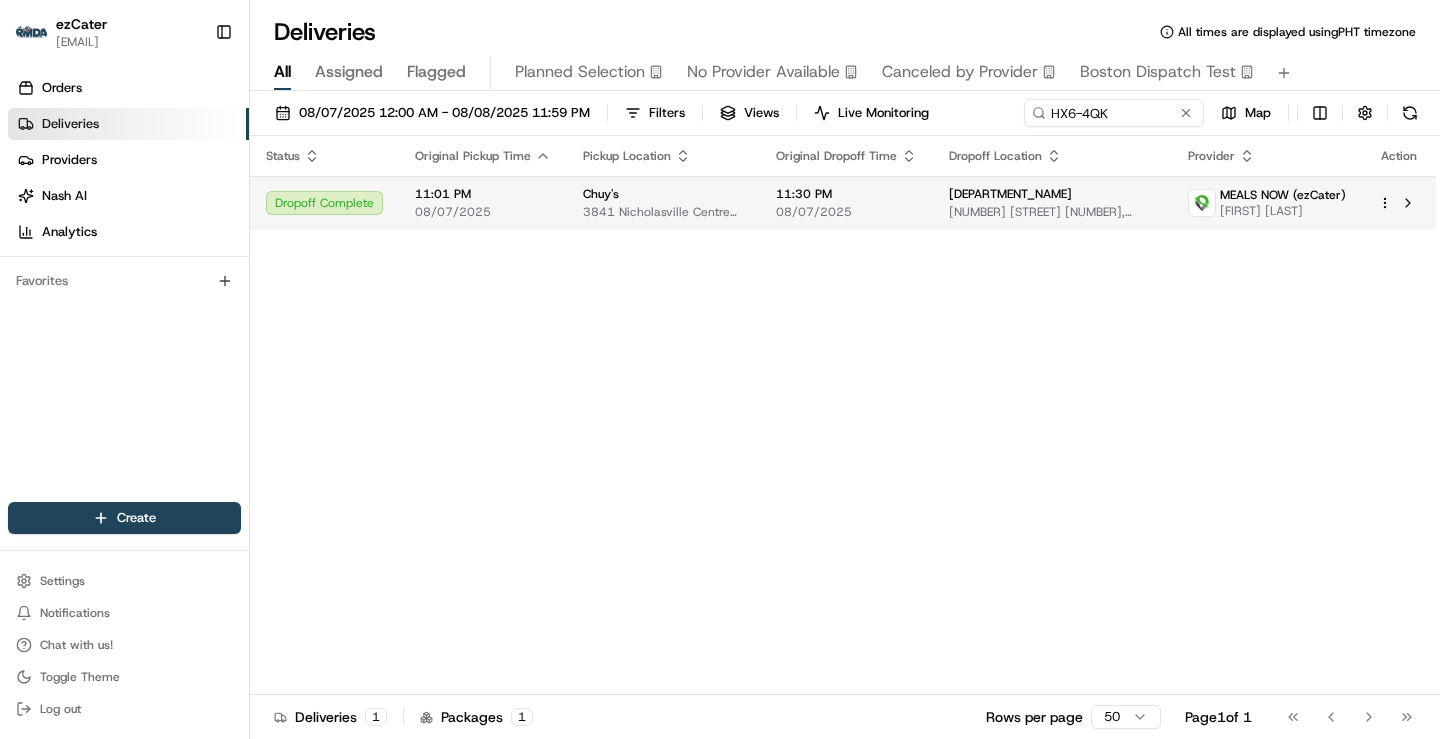 click on "Chuy's" at bounding box center [663, 194] 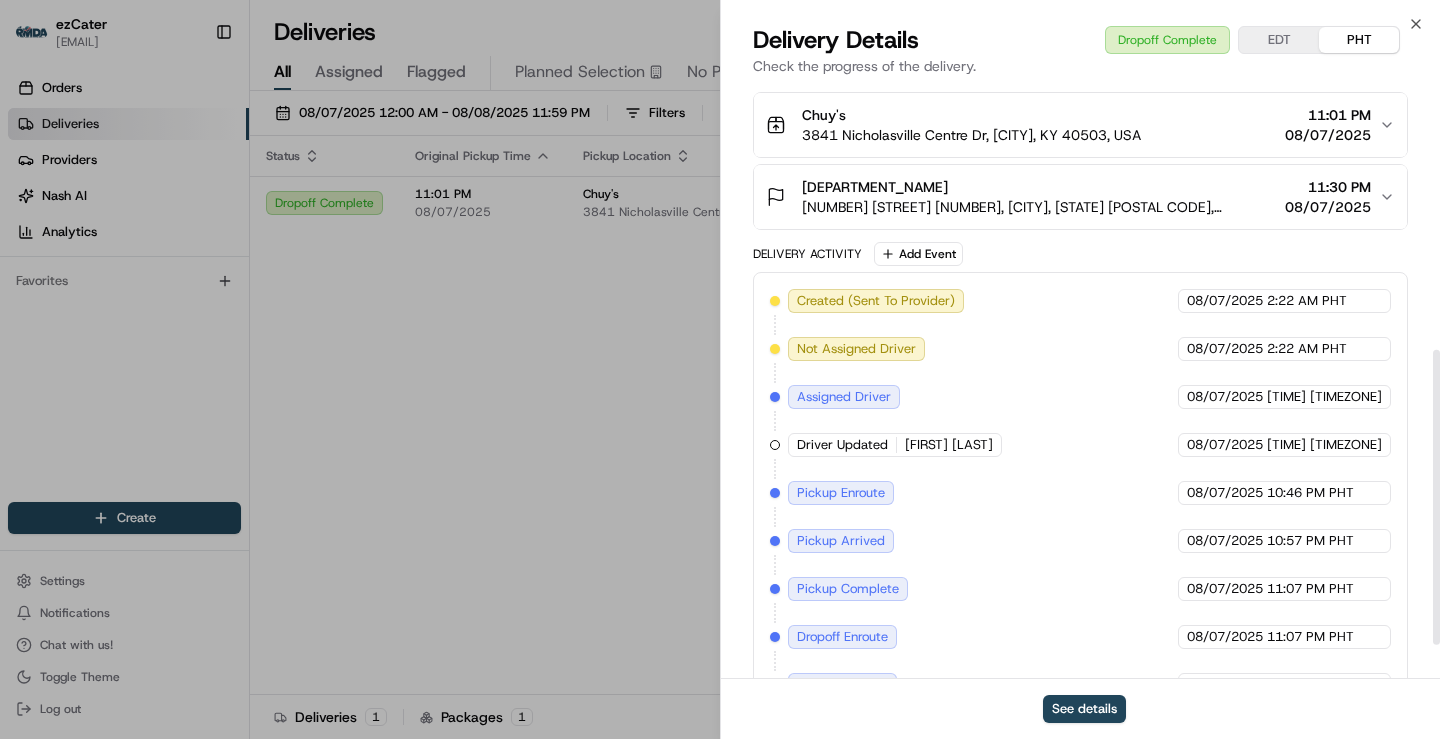 scroll, scrollTop: 604, scrollLeft: 0, axis: vertical 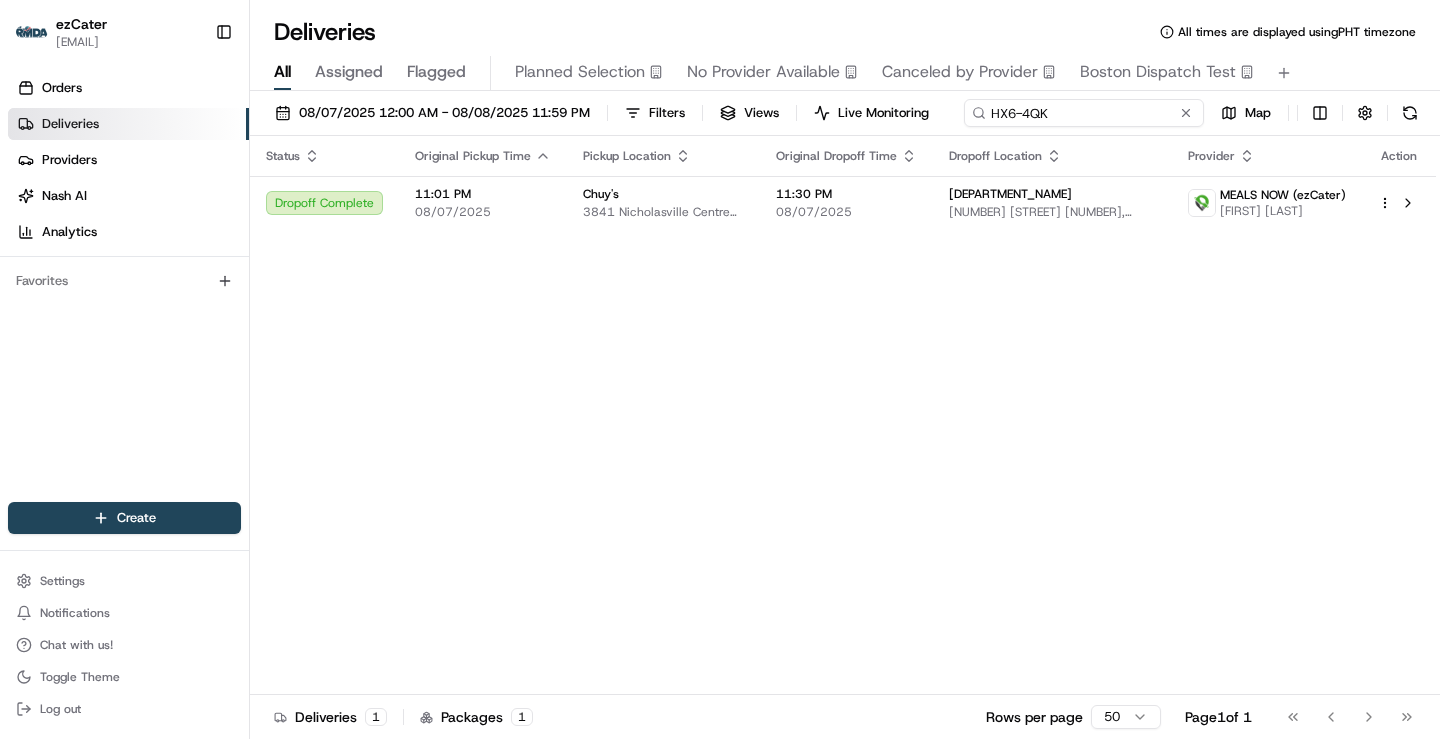 click on "HX6-4QK" at bounding box center [1084, 113] 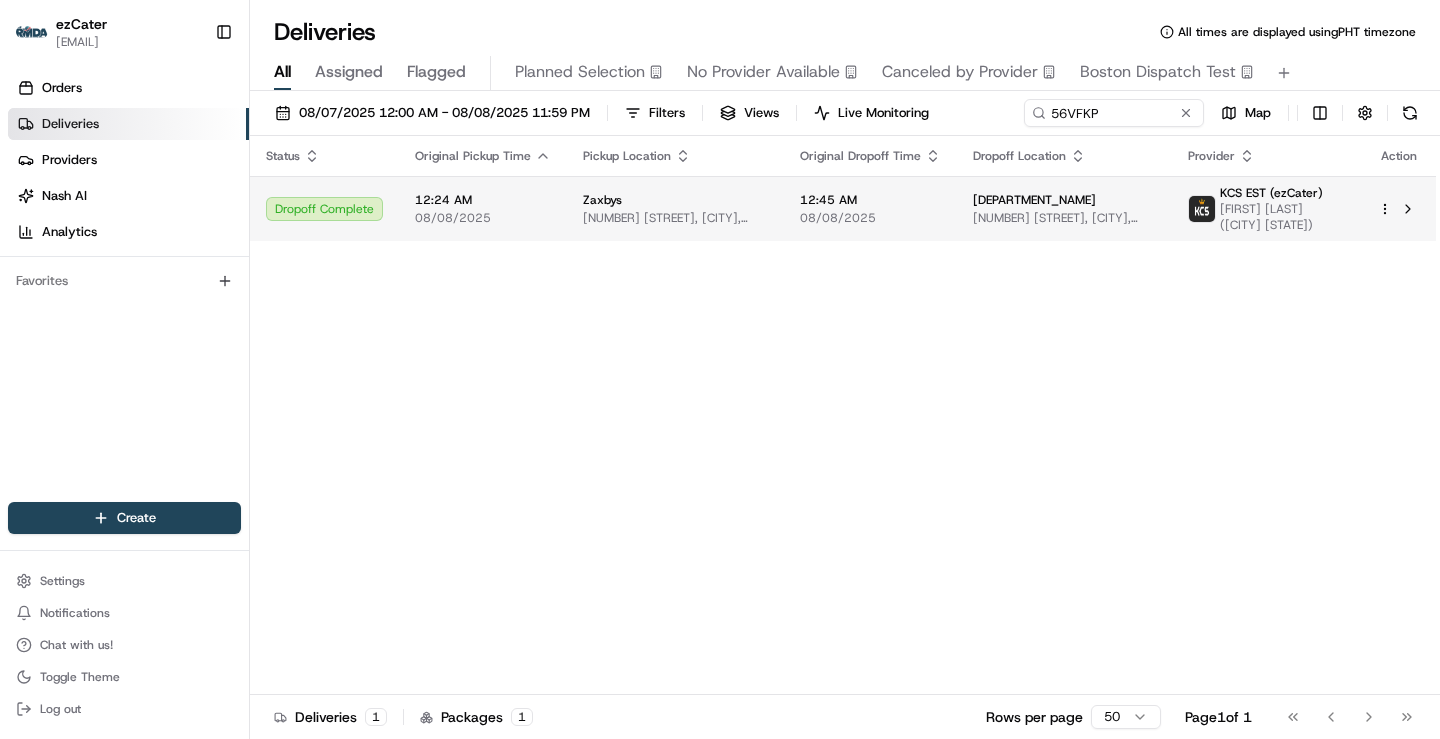click on "Zaxbys" at bounding box center [675, 200] 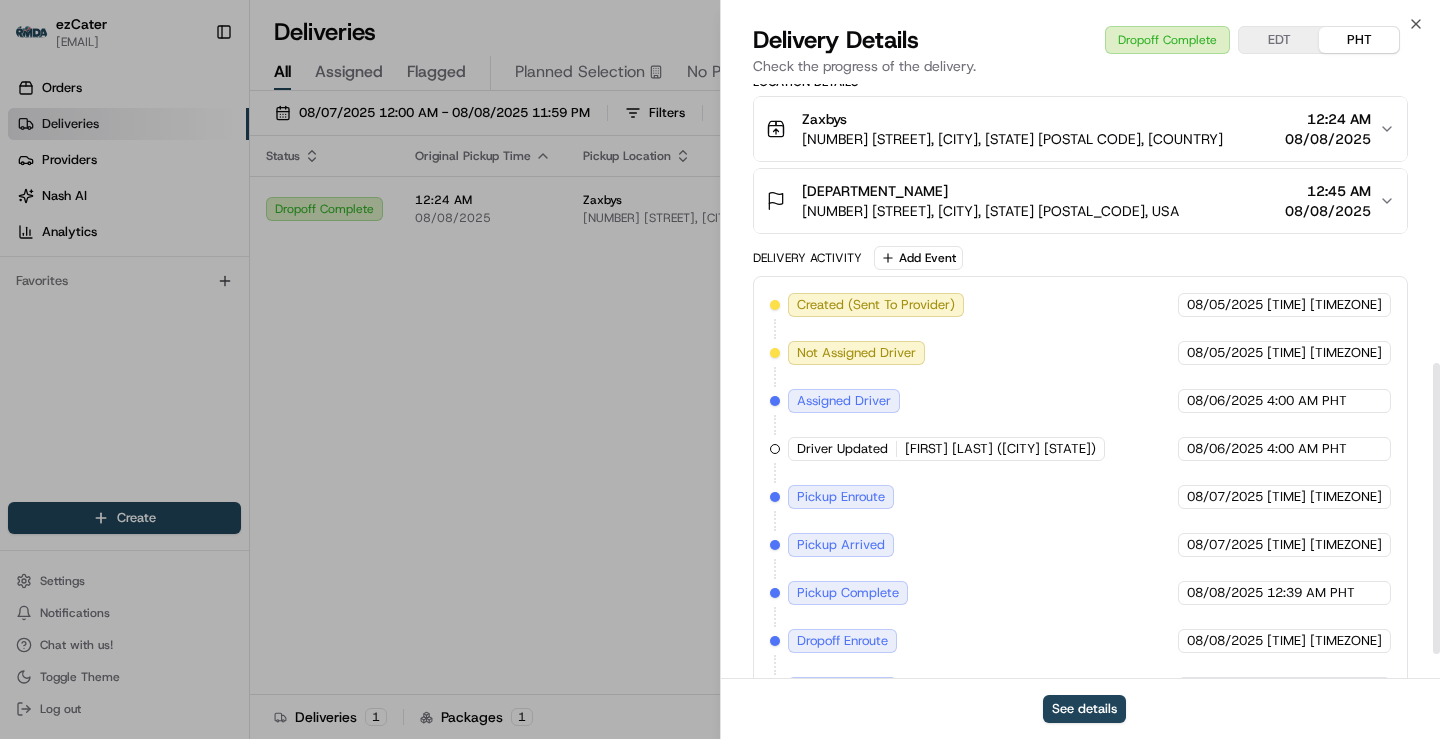 scroll, scrollTop: 620, scrollLeft: 0, axis: vertical 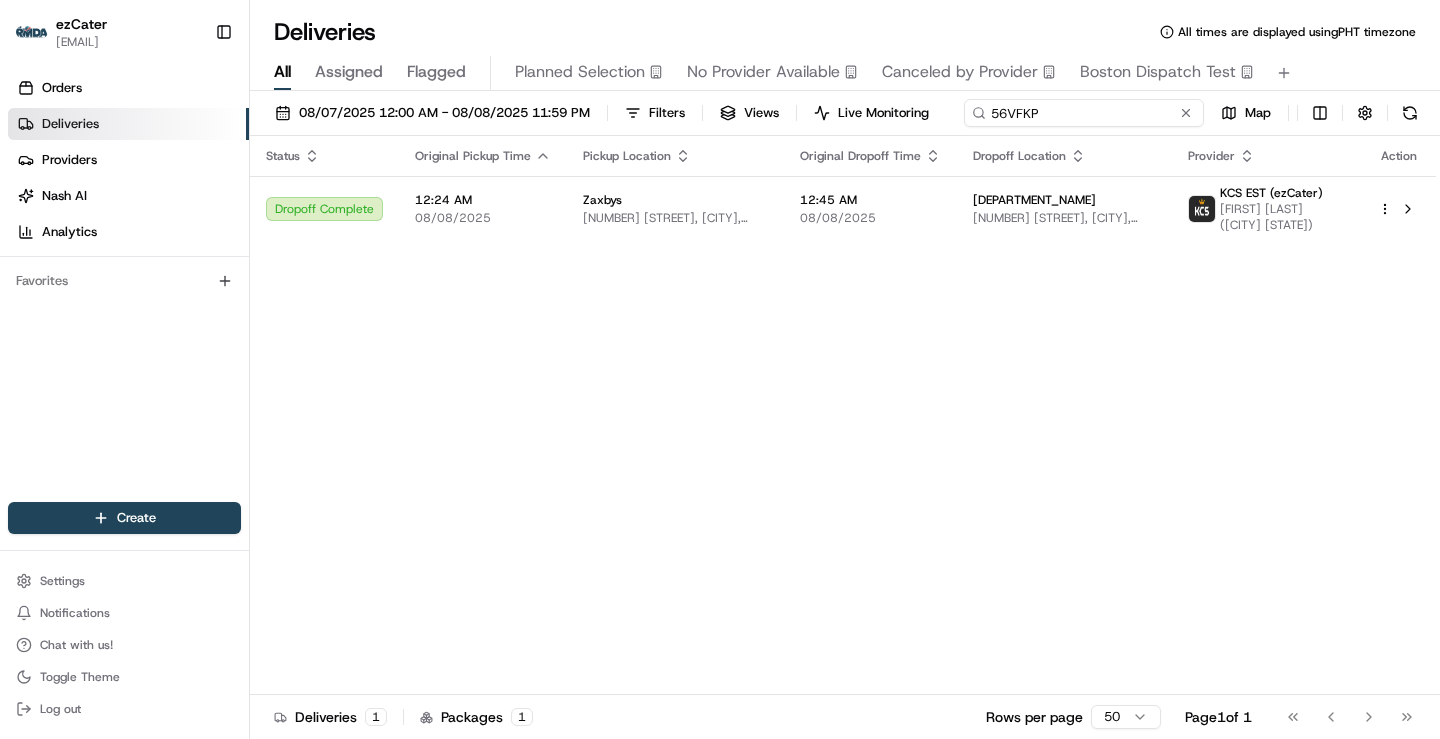 click on "56VFKP" at bounding box center [1084, 113] 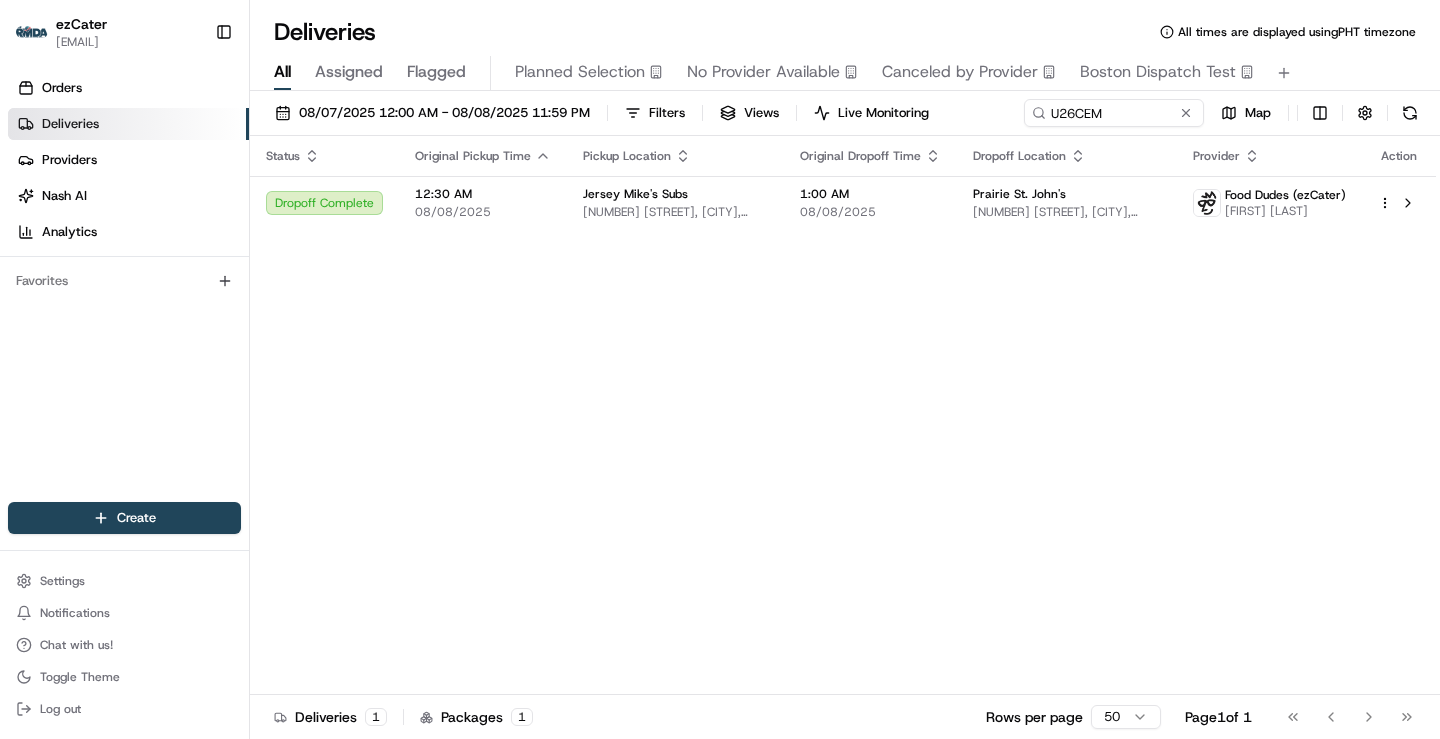 click on "1:00 AM 08/08/2025" at bounding box center [870, 203] 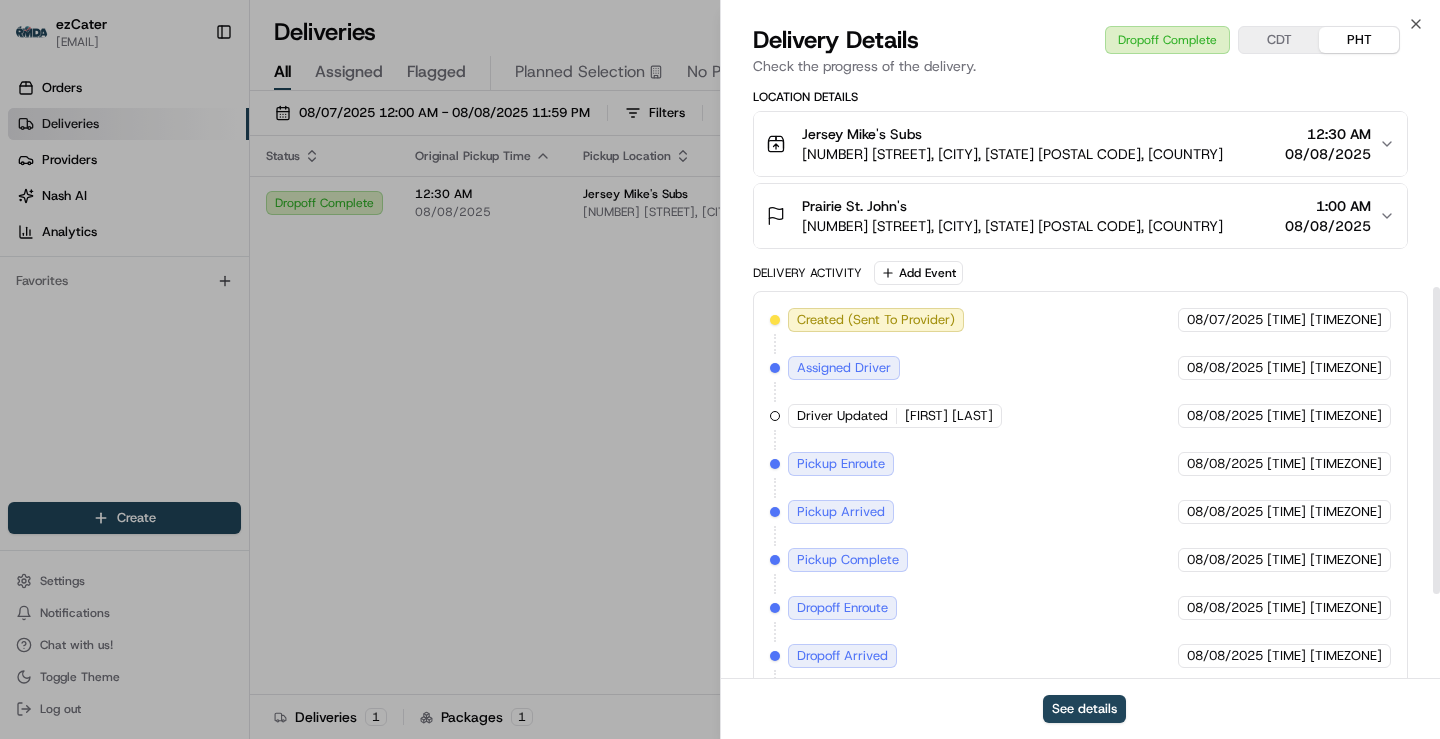 scroll, scrollTop: 556, scrollLeft: 0, axis: vertical 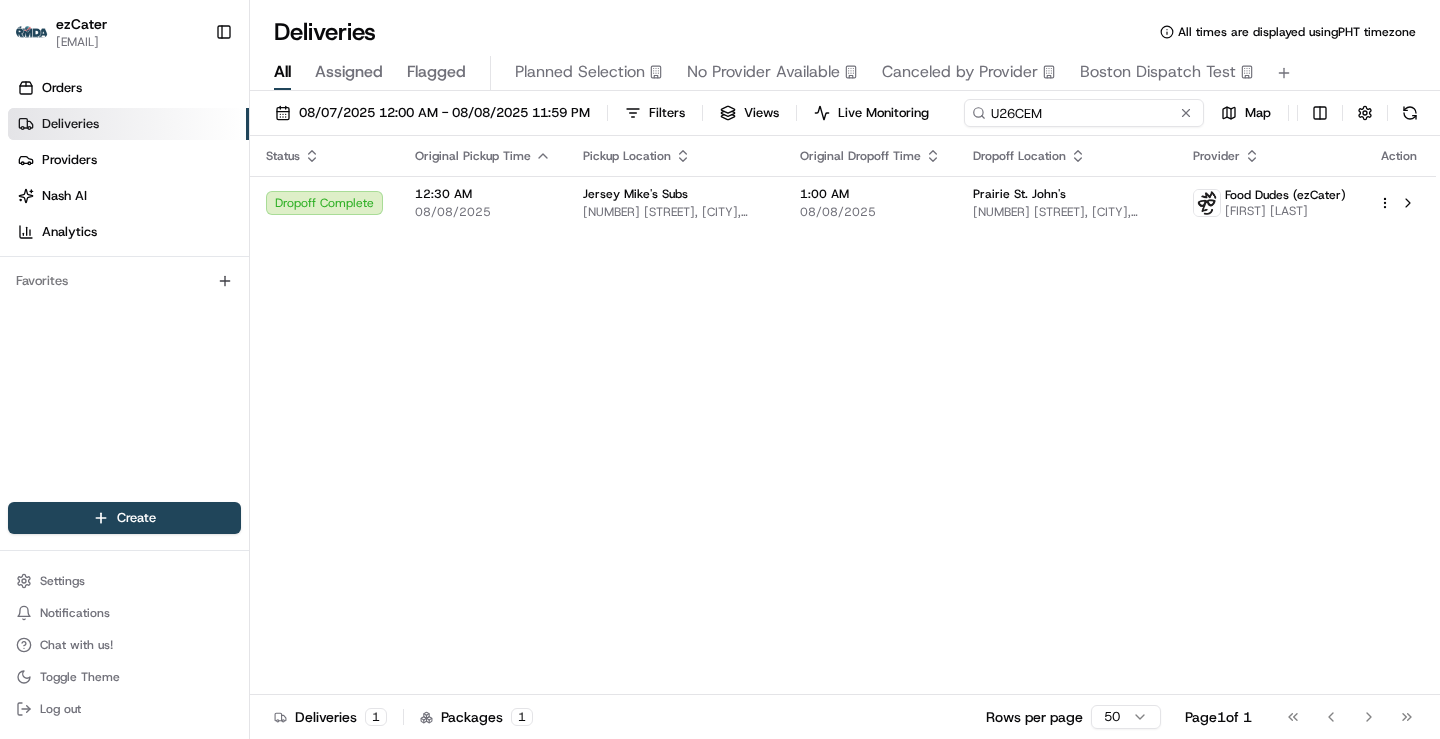 click on "U26CEM" at bounding box center (1084, 113) 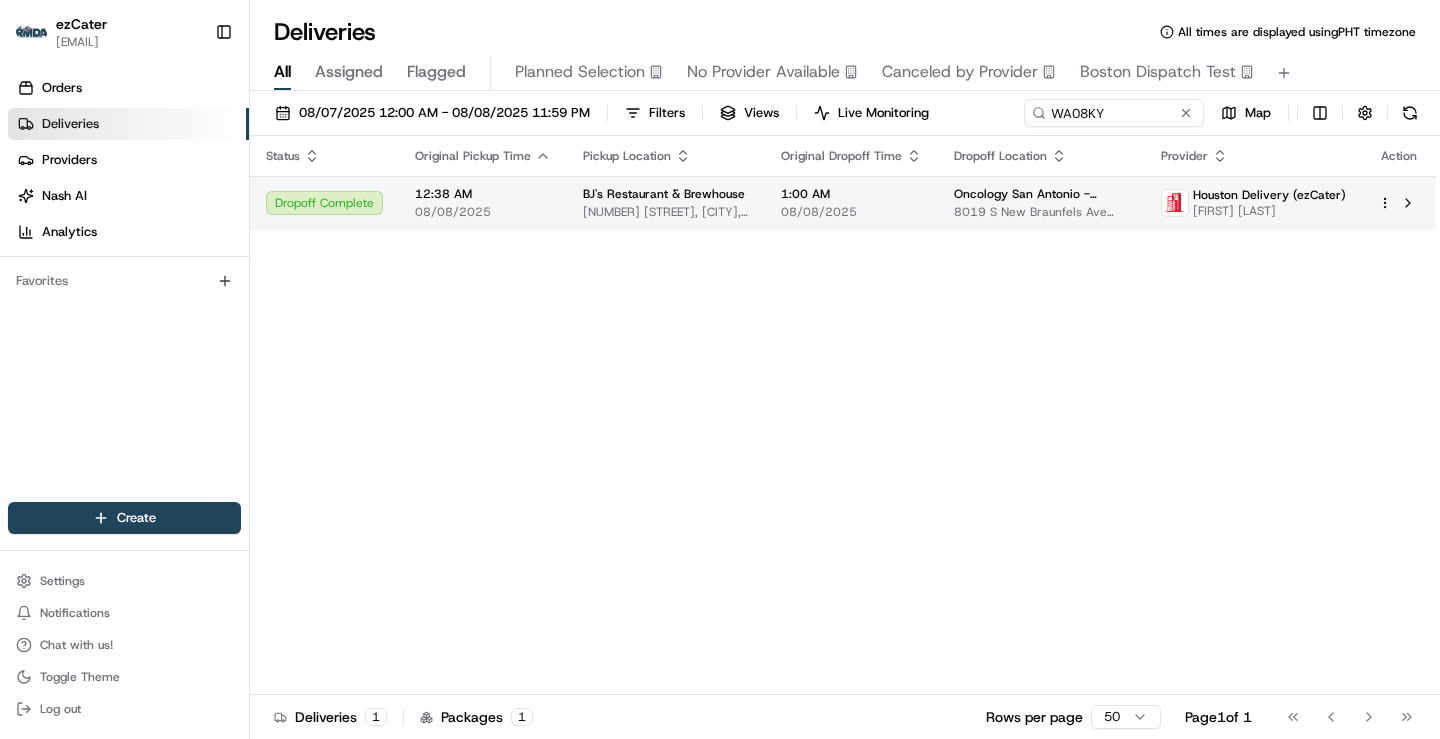 click on "[NUMBER] [STREET], [CITY], [STATE] [POSTAL_CODE], USA" at bounding box center [666, 212] 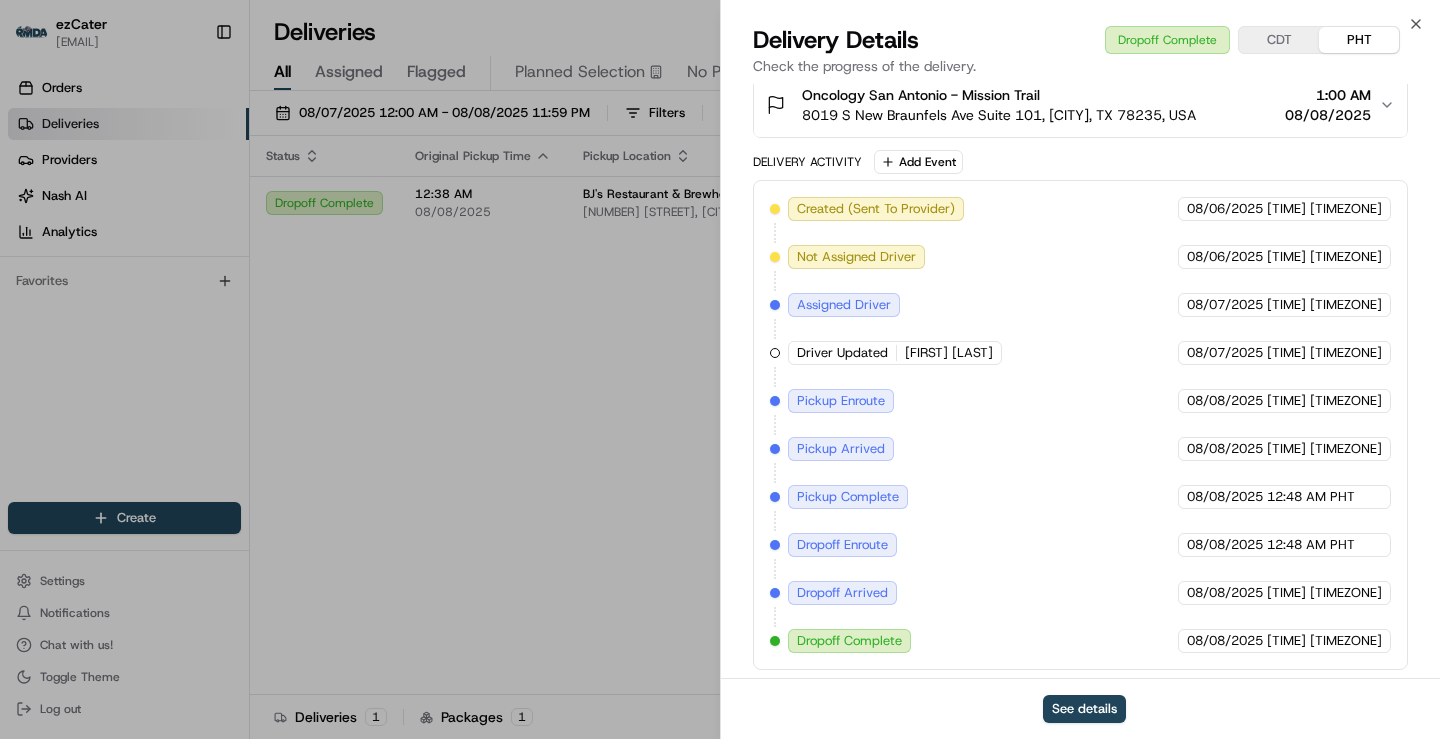 scroll, scrollTop: 604, scrollLeft: 0, axis: vertical 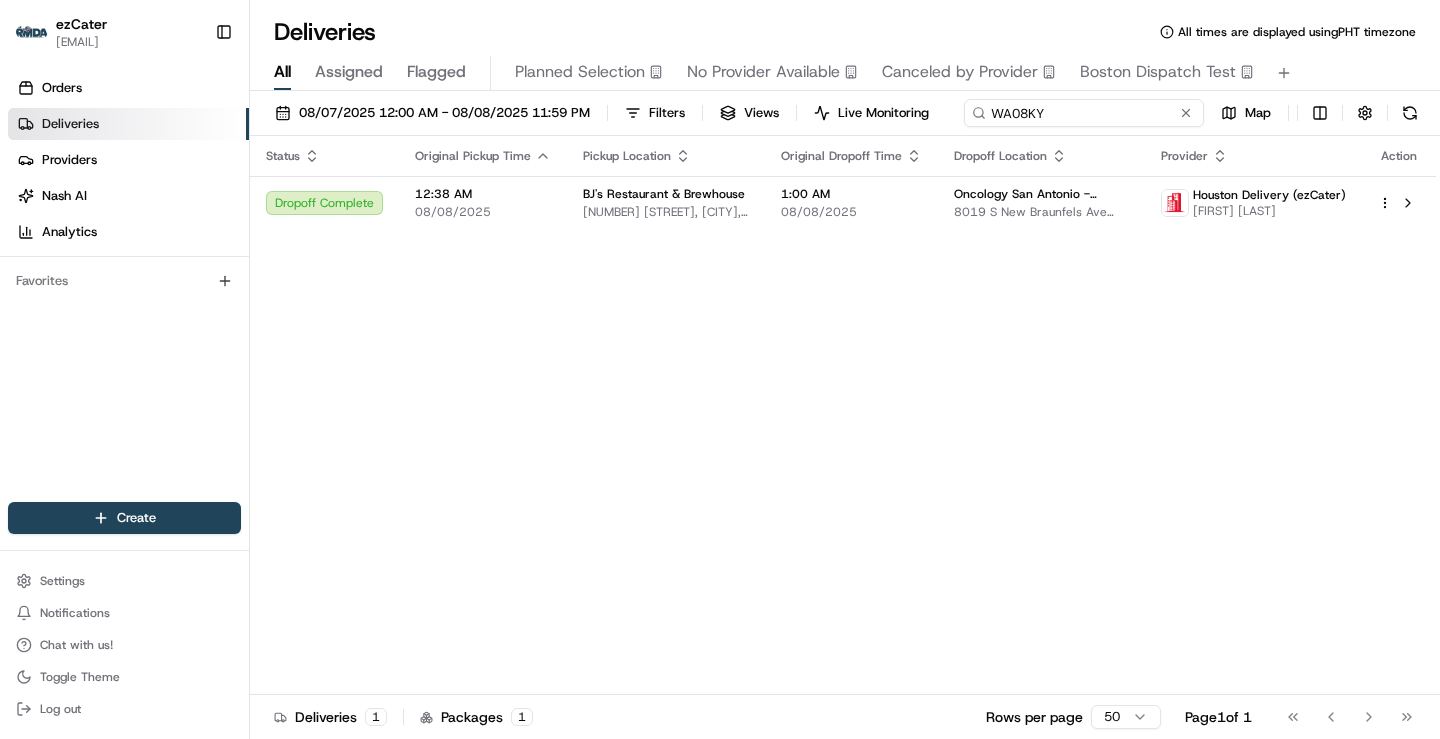 click on "WA08KY" at bounding box center [1084, 113] 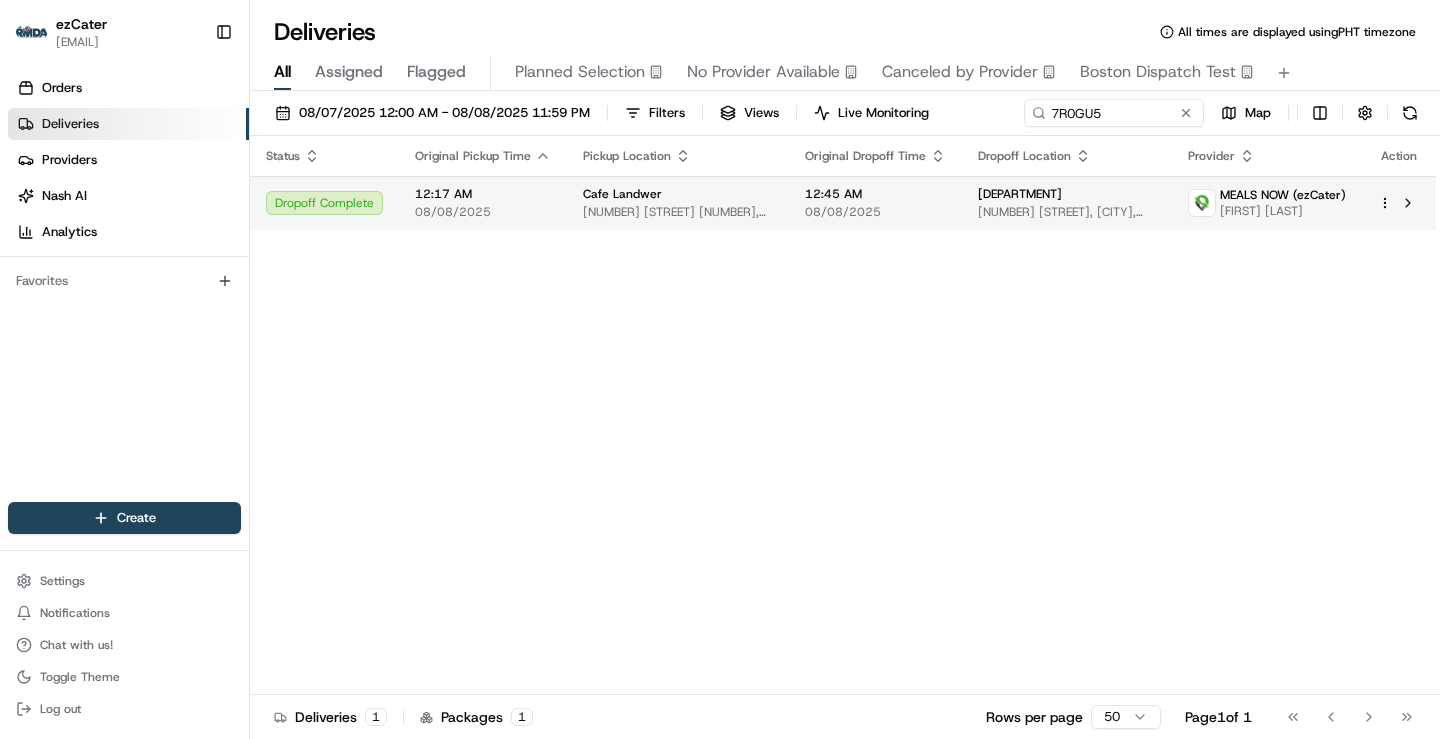 click on "[NUMBER] [STREET] [NUMBER], [CITY], [STATE] [POSTAL CODE], [COUNTRY]" at bounding box center (678, 212) 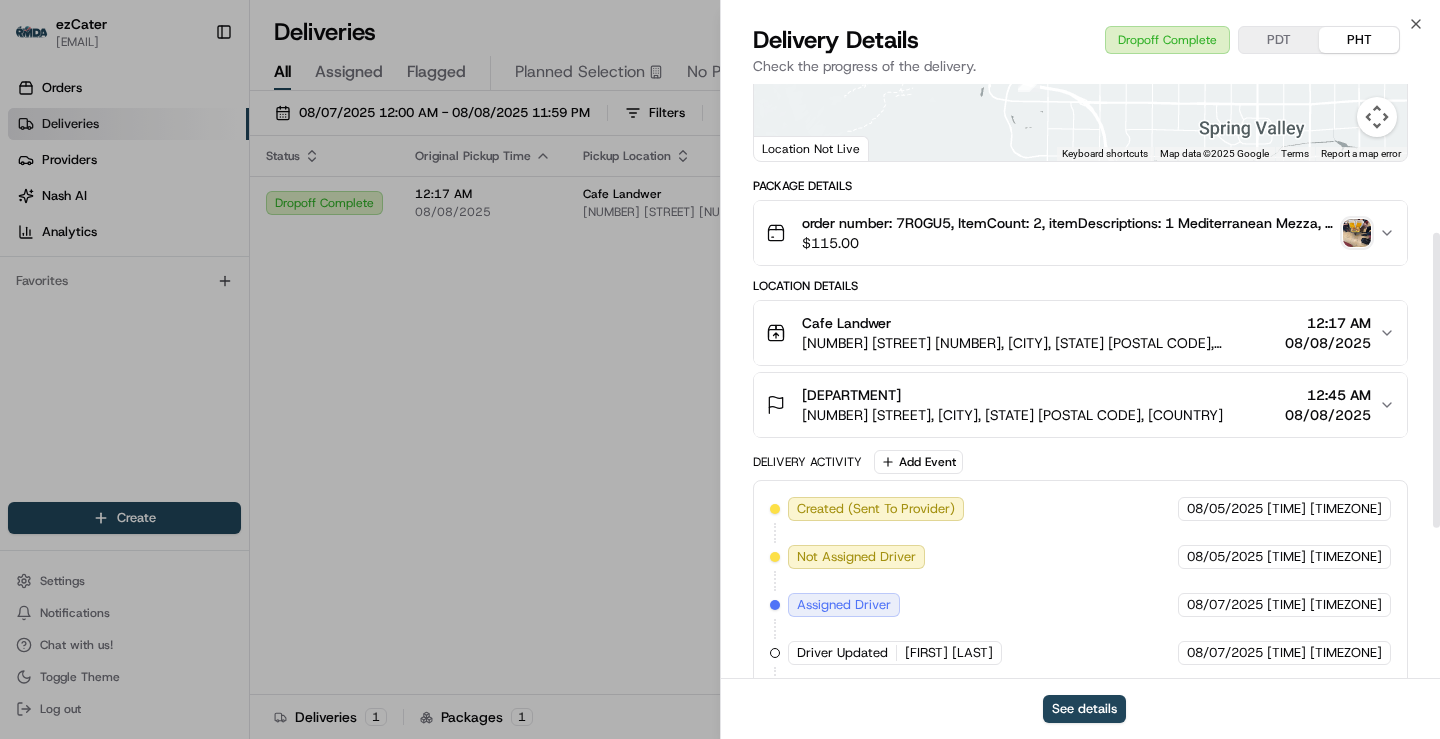 scroll, scrollTop: 604, scrollLeft: 0, axis: vertical 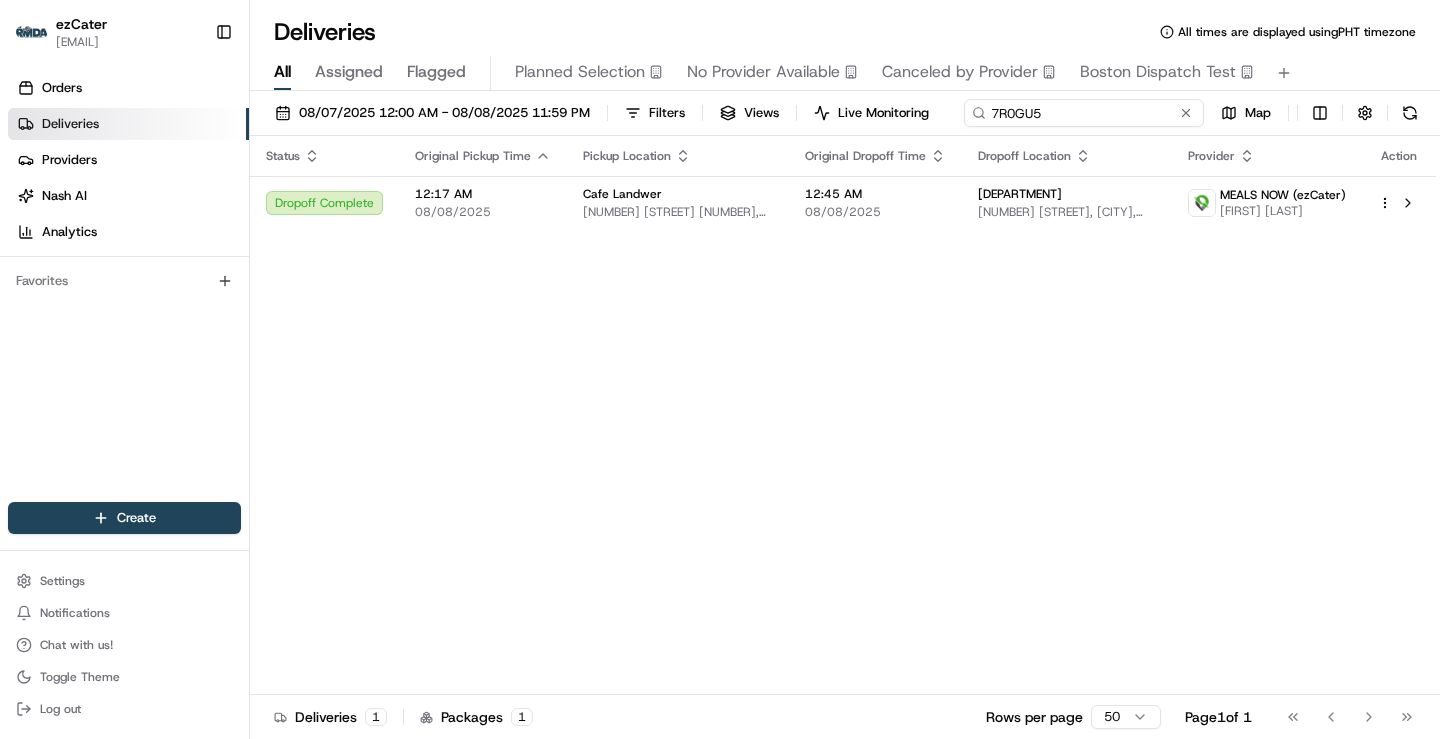 click on "7R0GU5" at bounding box center (1084, 113) 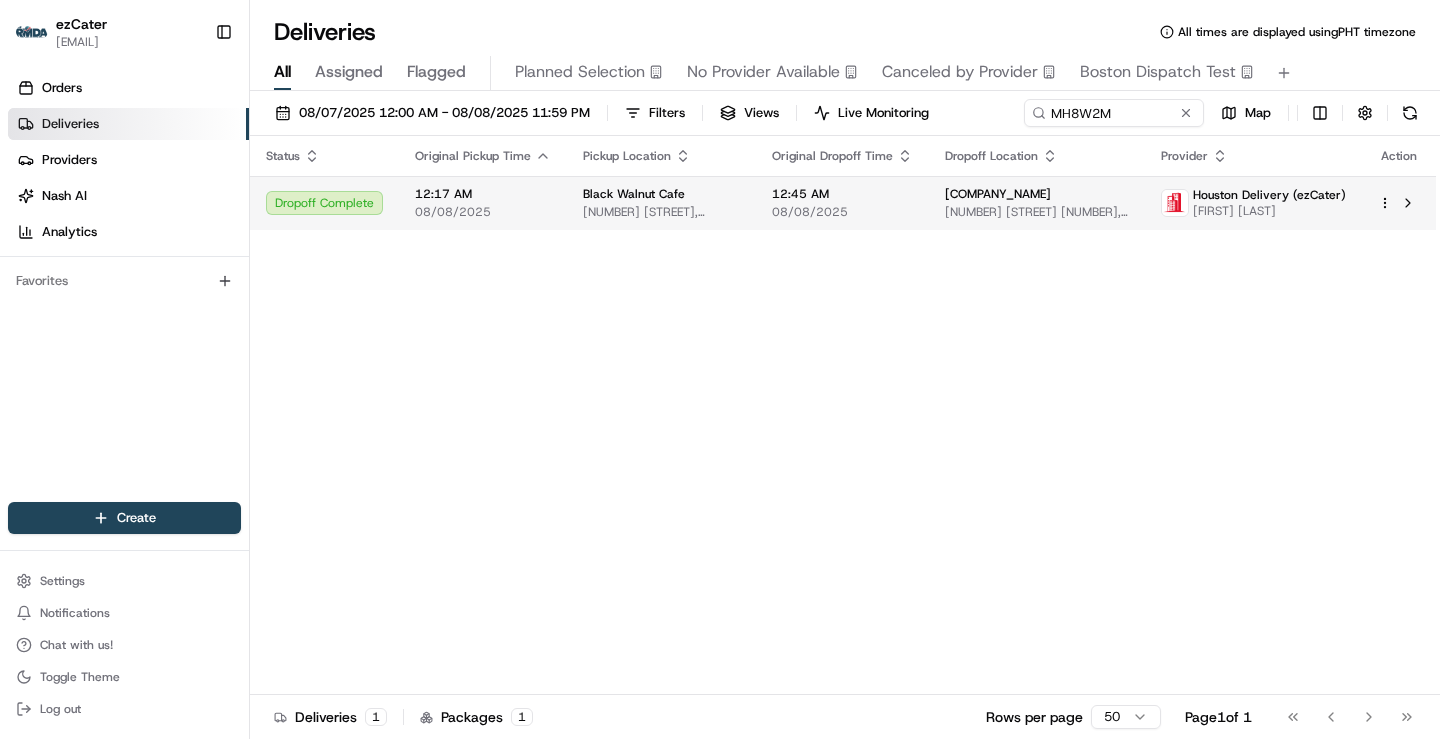 click on "08/08/2025" at bounding box center (842, 212) 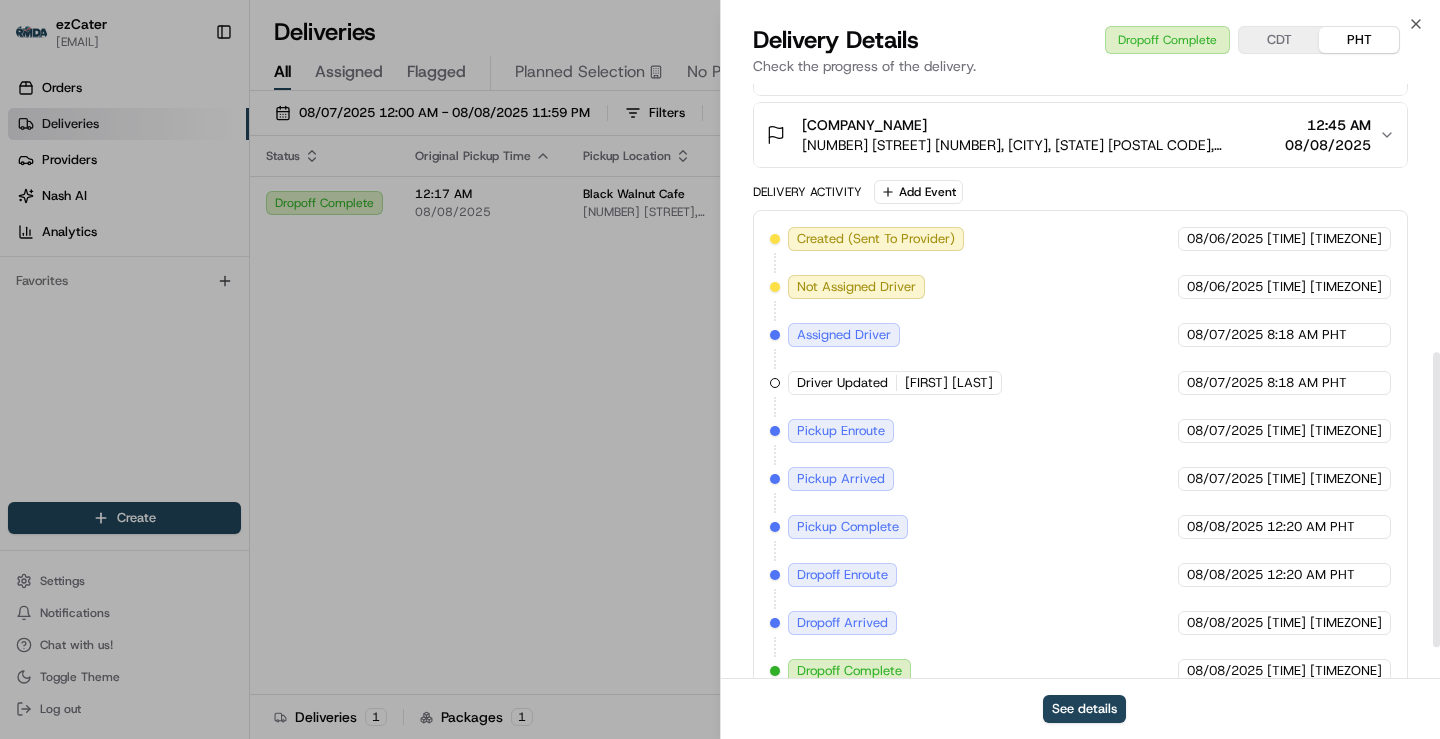 scroll, scrollTop: 604, scrollLeft: 0, axis: vertical 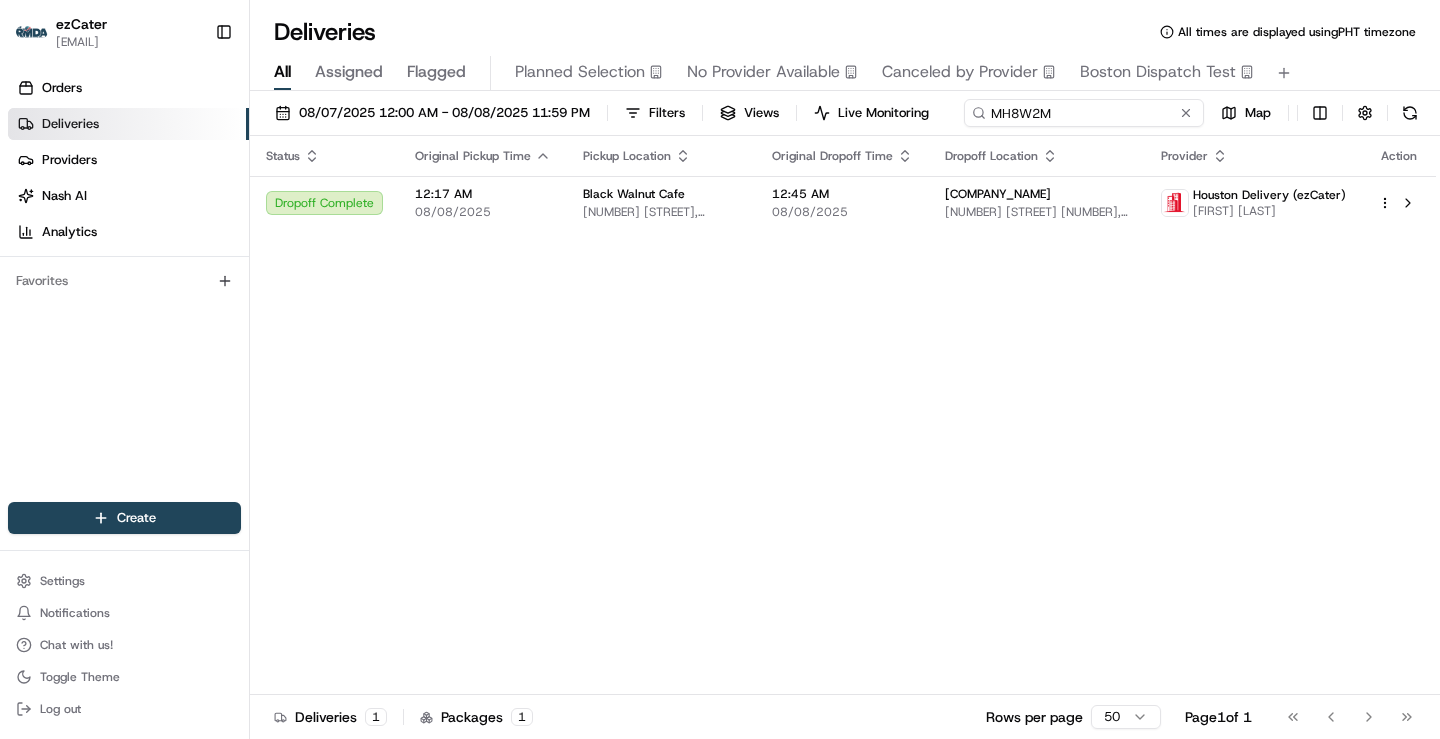 click on "MH8W2M" at bounding box center (1084, 113) 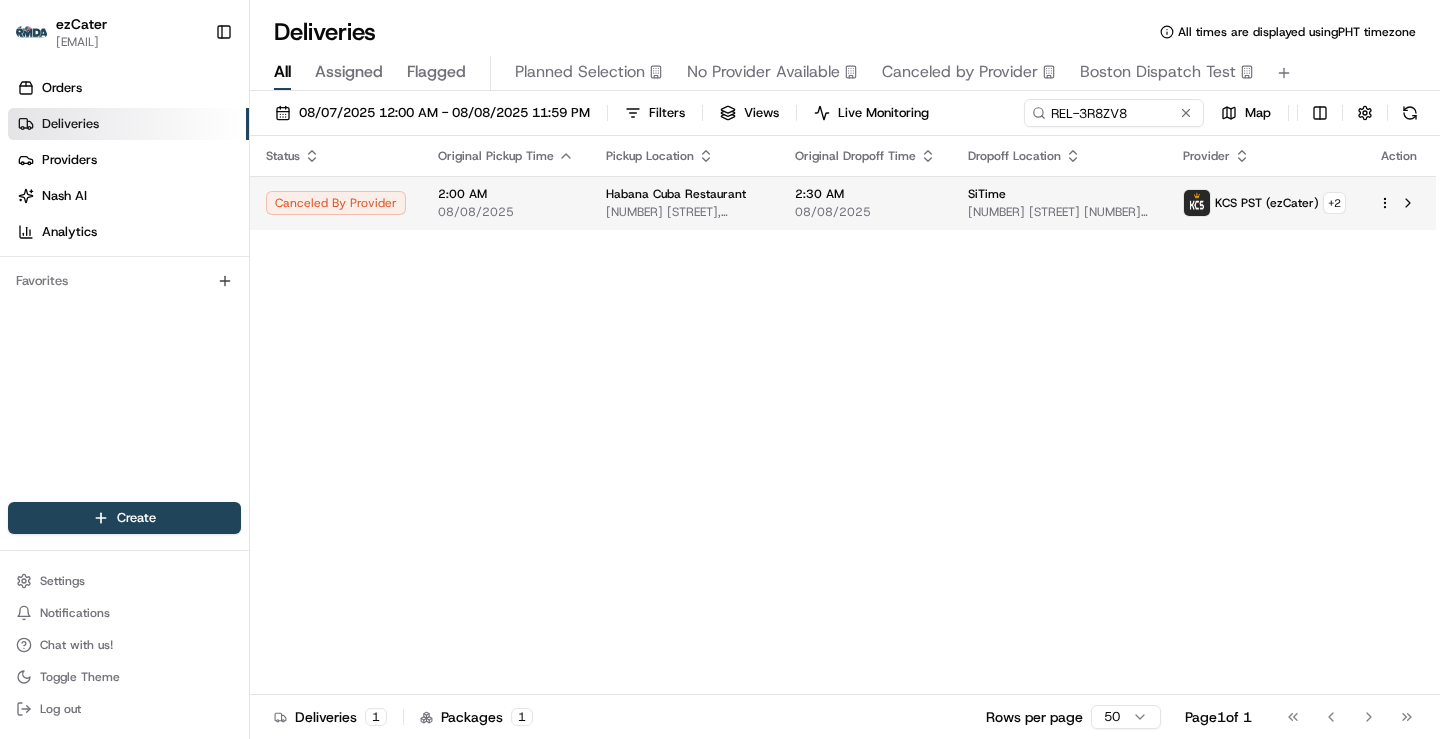 click on "[TIME] [DATE]" at bounding box center [865, 203] 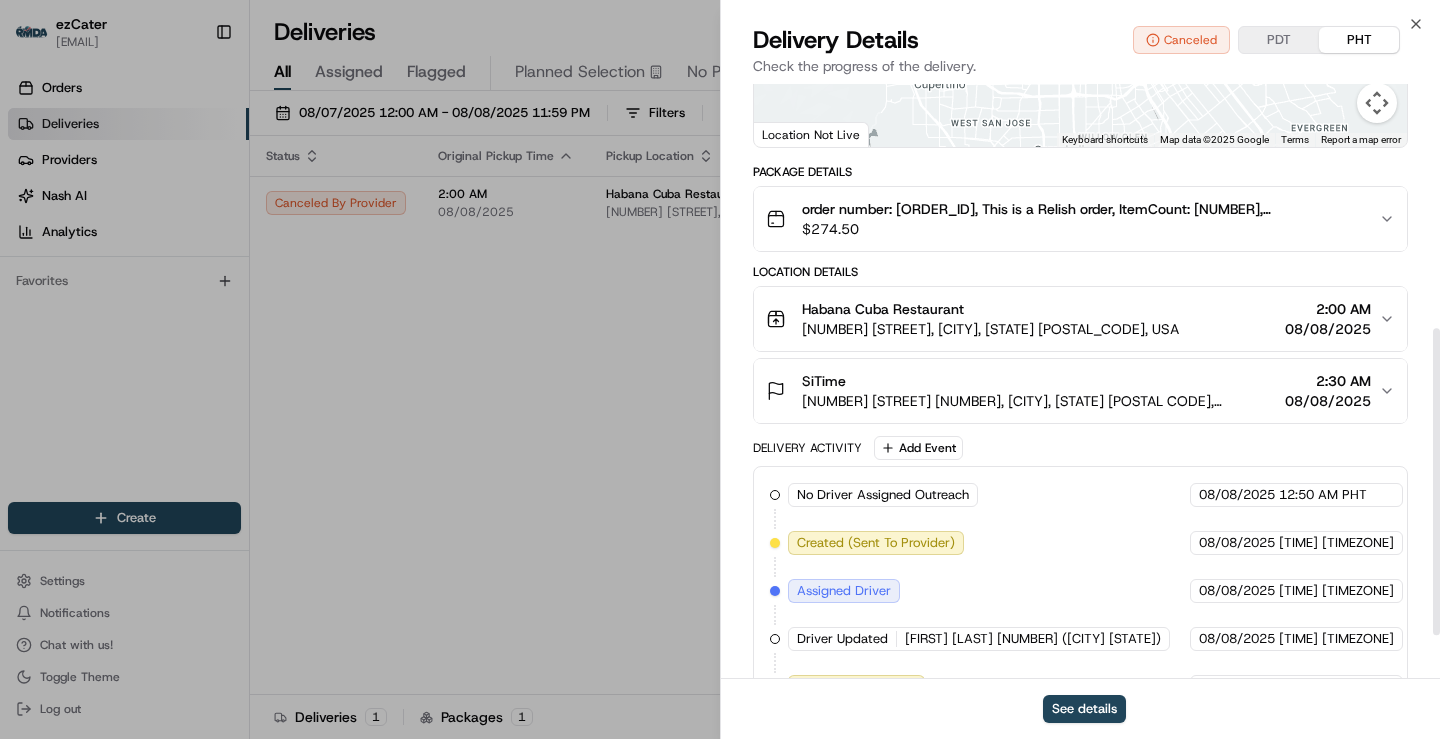 scroll, scrollTop: 156, scrollLeft: 0, axis: vertical 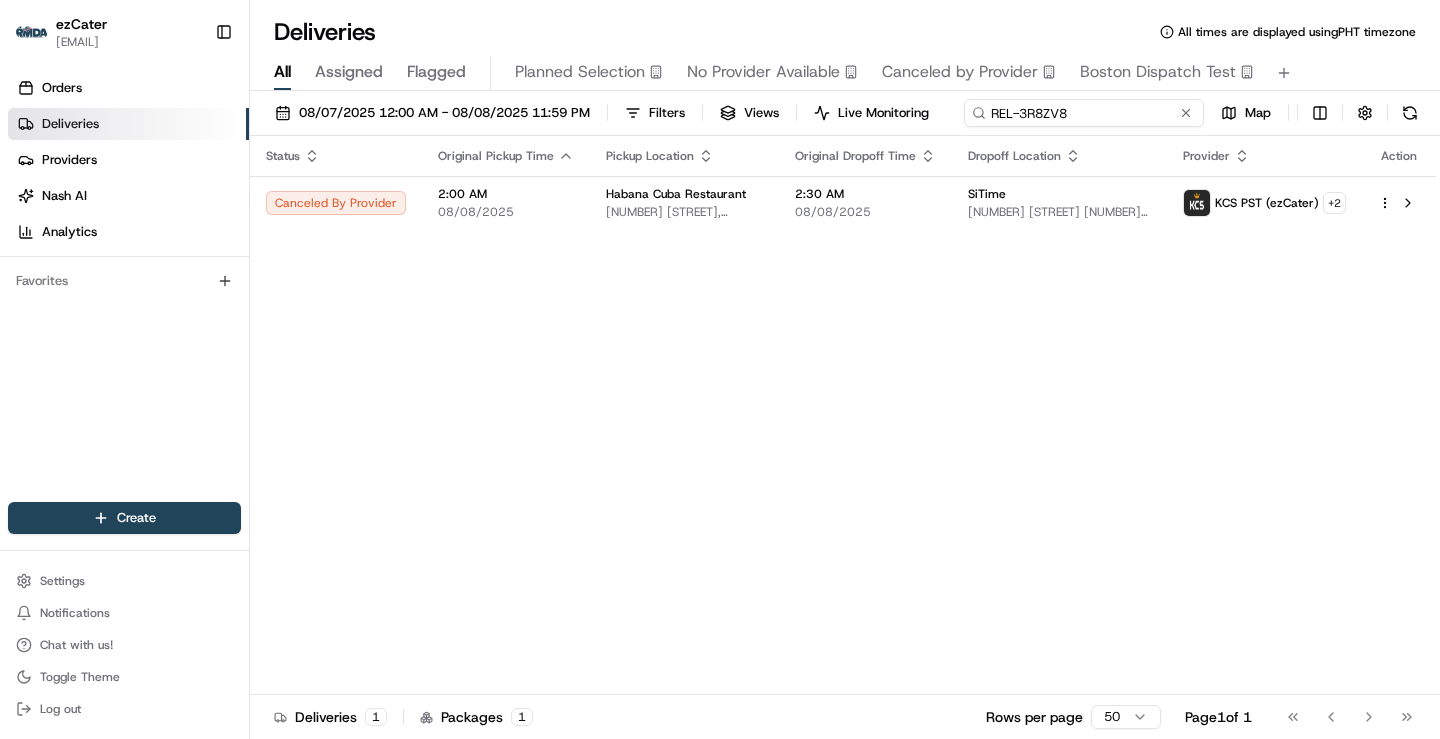 click on "REL-3R8ZV8" at bounding box center (1084, 113) 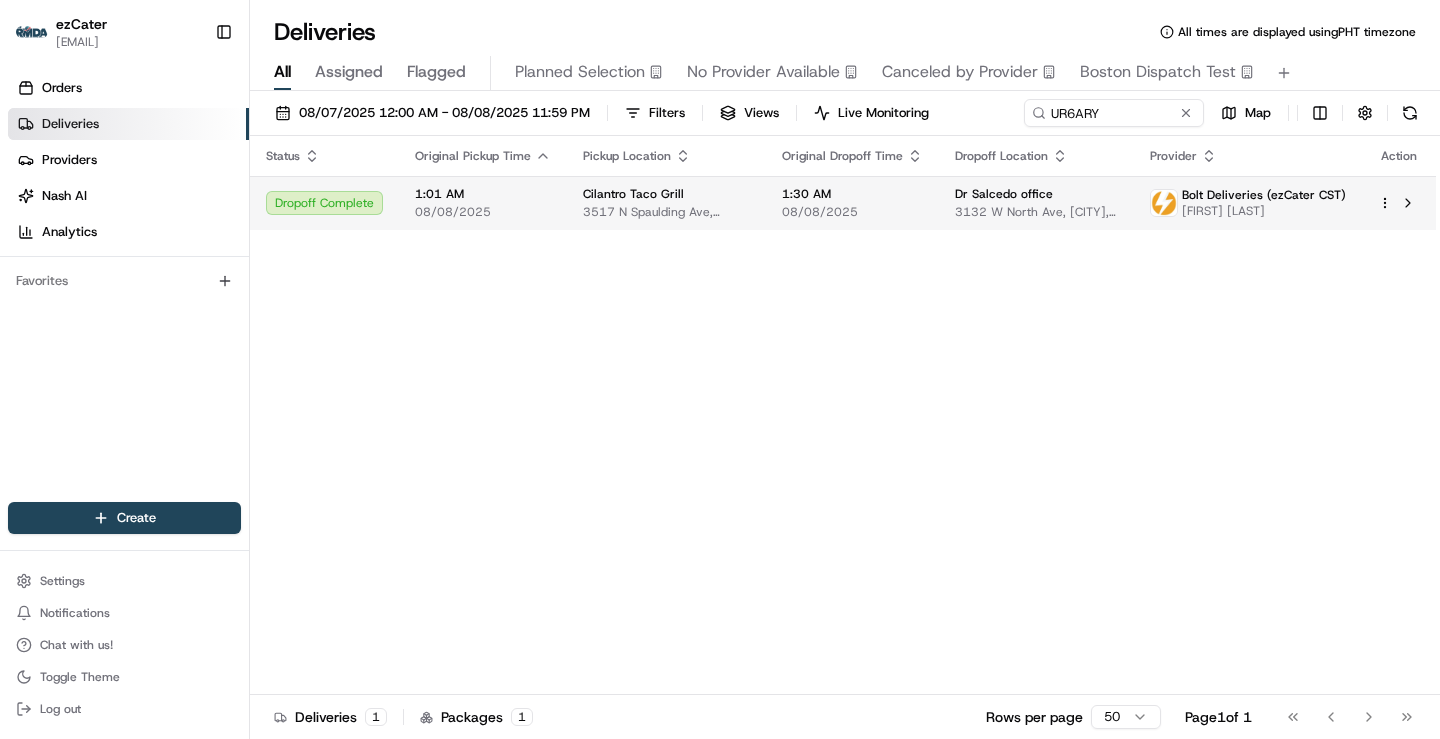 click on "[RESTAURANT_NAME] [NUMBER] [STREET], [CITY], [STATE] [POSTAL_CODE], USA" at bounding box center [666, 203] 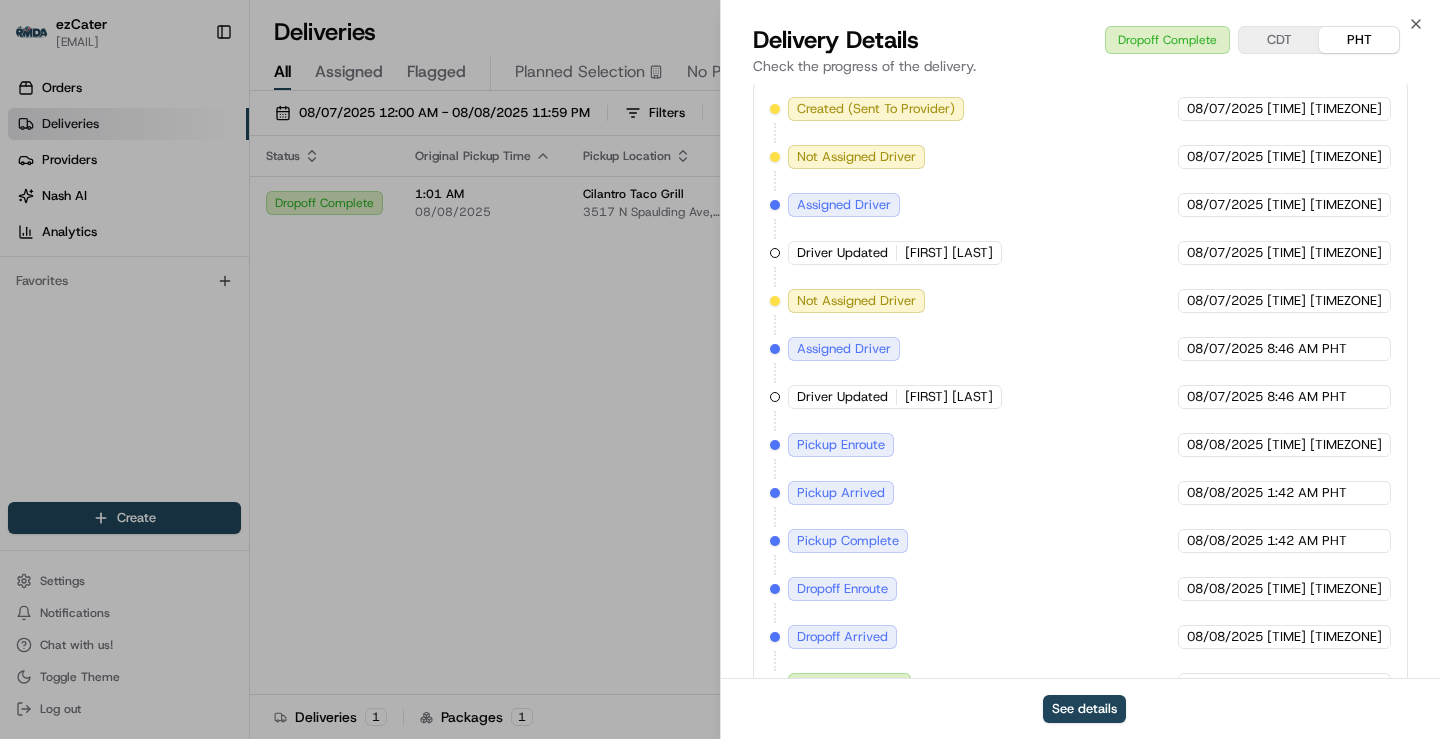 scroll, scrollTop: 748, scrollLeft: 0, axis: vertical 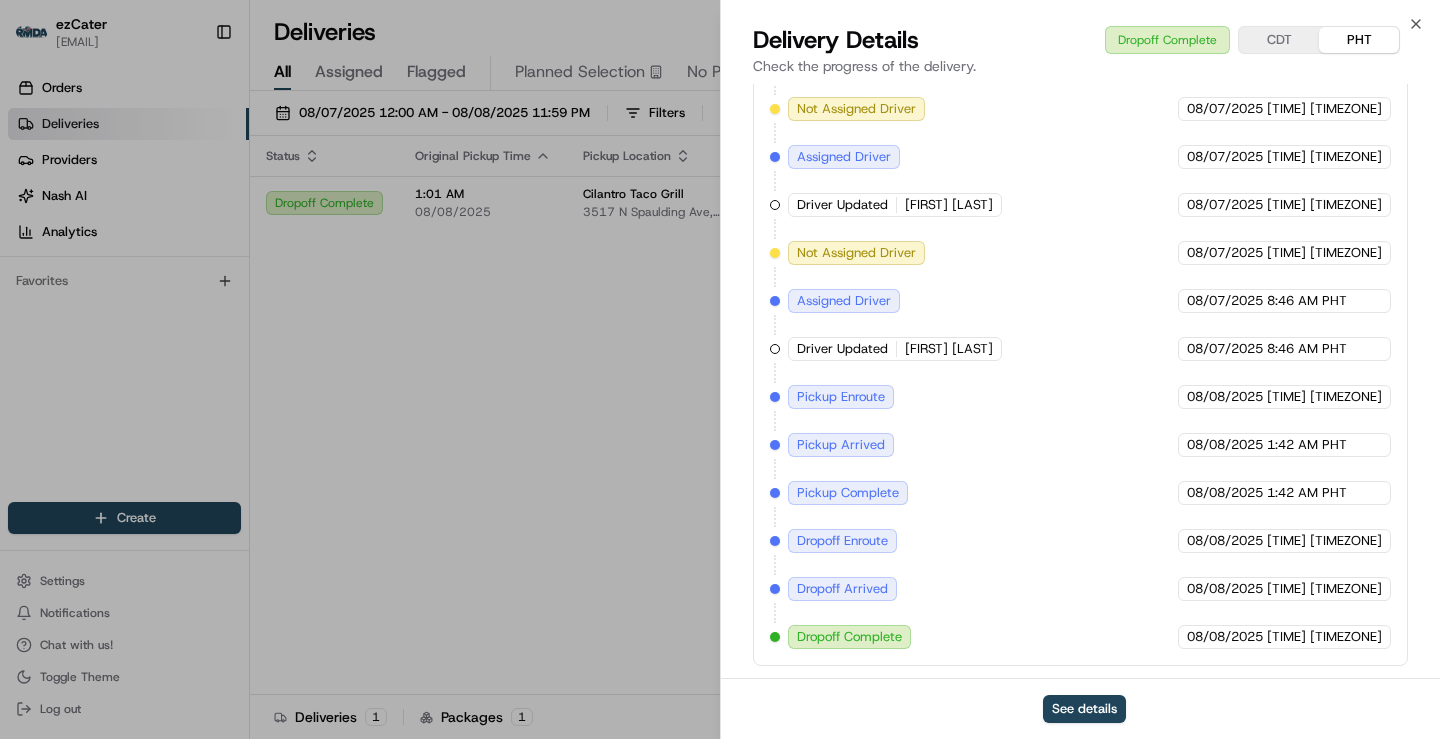 click on "Provider Bolt Deliveries (ezCater CST) [FIRST] [LAST] Provider Id [UUID] Dropoff ETA [TIME] Price [PRICE] Distance [DISTANCE] mi ← Move left → Move right ↑ Move up ↓ Move down + Zoom in - Zoom out Home Jump left by 75% End Jump right by 75% Page Up Jump up by 75% Page Down Jump down by 75% 2 3 4 1 Keyboard shortcuts Map Data Map data ©2025 Google Map data ©2025 Google 2 km  Click to toggle between metric and imperial units Terms Report a map error Location Not Live Package Details order number: [ORDER_ID],
ItemCount: [NUMBER],
itemDescriptions:
1 [ITEM_NAME] [PRICE] Location Details [RESTAURANT_NAME] [NUMBER] [STREET], [CITY], [STATE] [POSTAL_CODE], USA [TIME] [DATE] [RECIPIENT_NAME] [NUMBER] [STREET], [CITY], [STATE] [POSTAL_CODE], USA [TIME] [DATE] Delivery Activity Add Event Created (Sent To Provider) Bolt Deliveries (ezCater CST) [DATE] [TIME] [TIMEZONE] Not Assigned Driver Bolt Deliveries (ezCater CST) [DATE] [TIME] [TIMEZONE] Assigned Driver [DATE] [TIME]" at bounding box center (1080, 7) 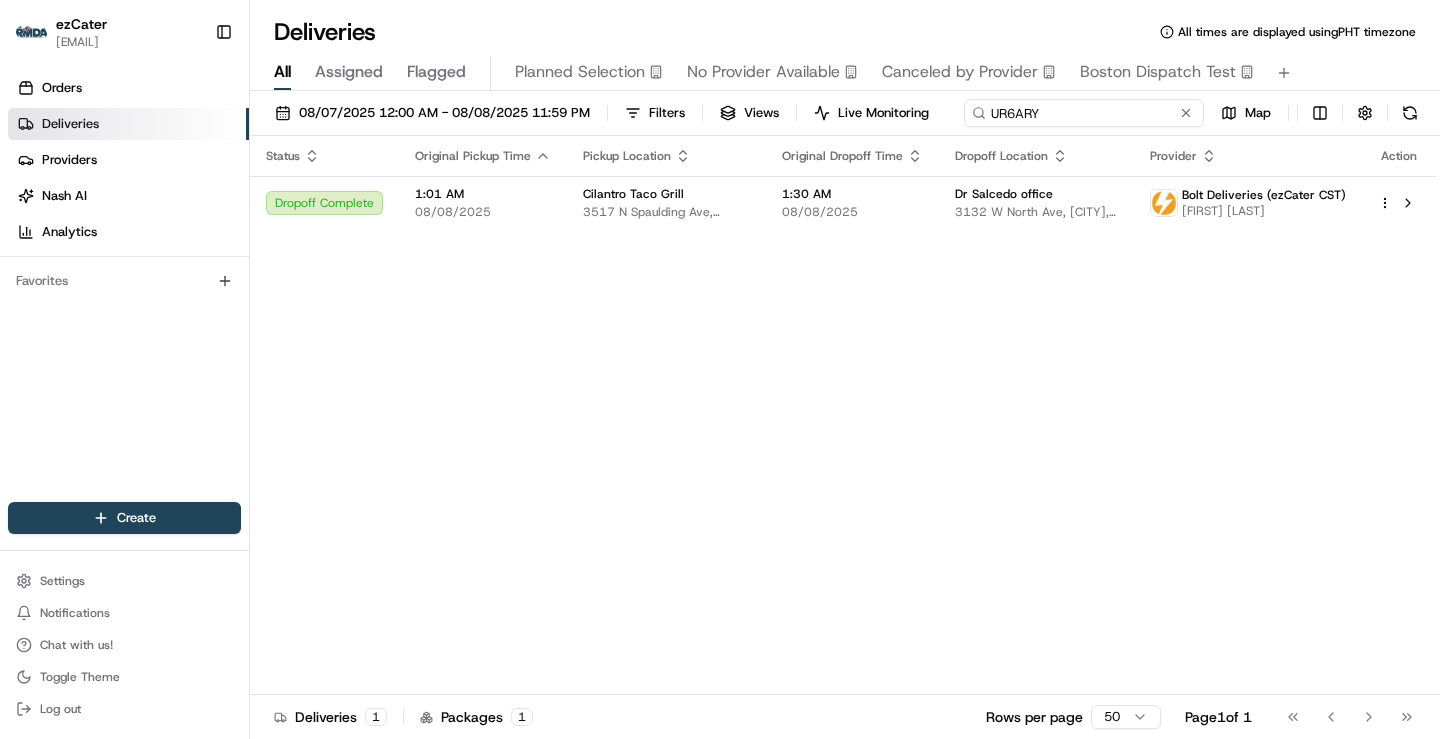 click on "UR6ARY" at bounding box center [1084, 113] 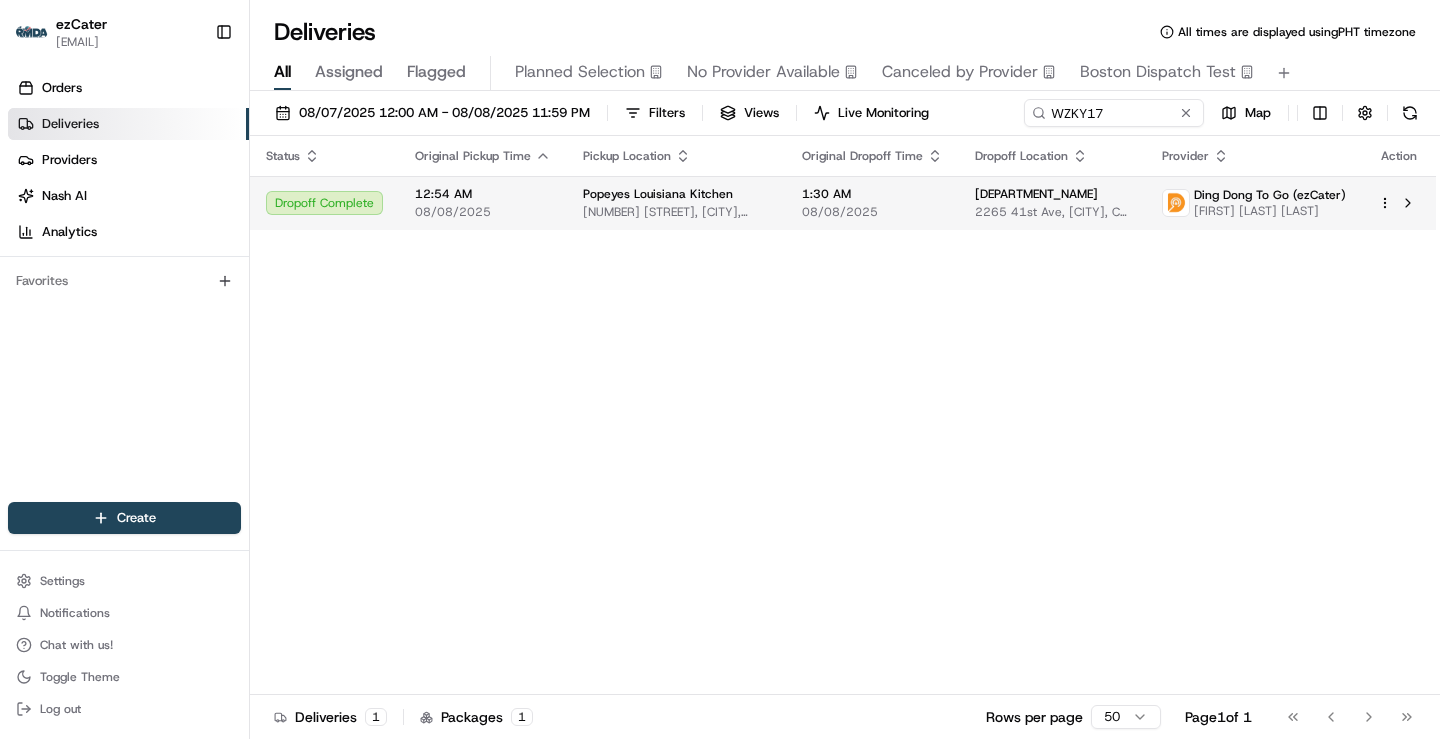 click on "1:30 AM" at bounding box center [872, 194] 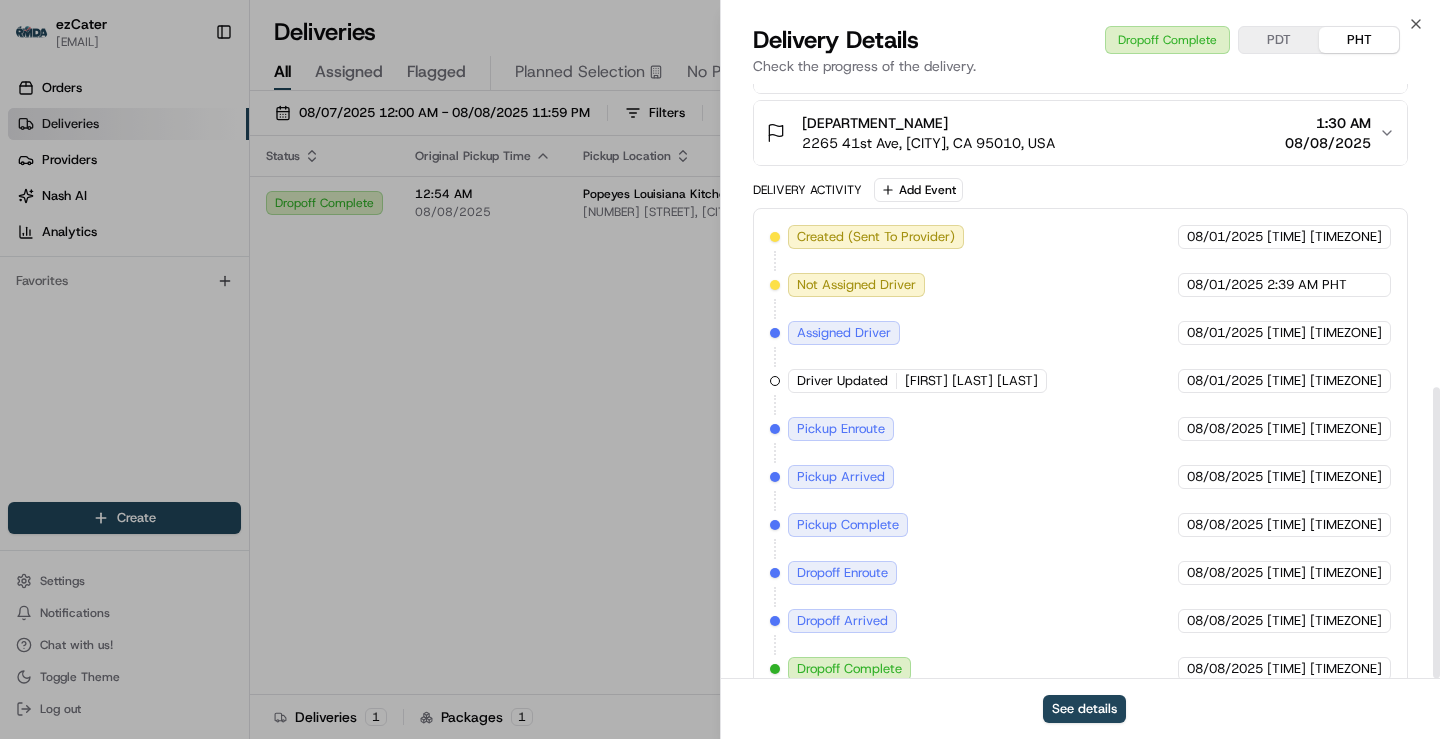 scroll, scrollTop: 620, scrollLeft: 0, axis: vertical 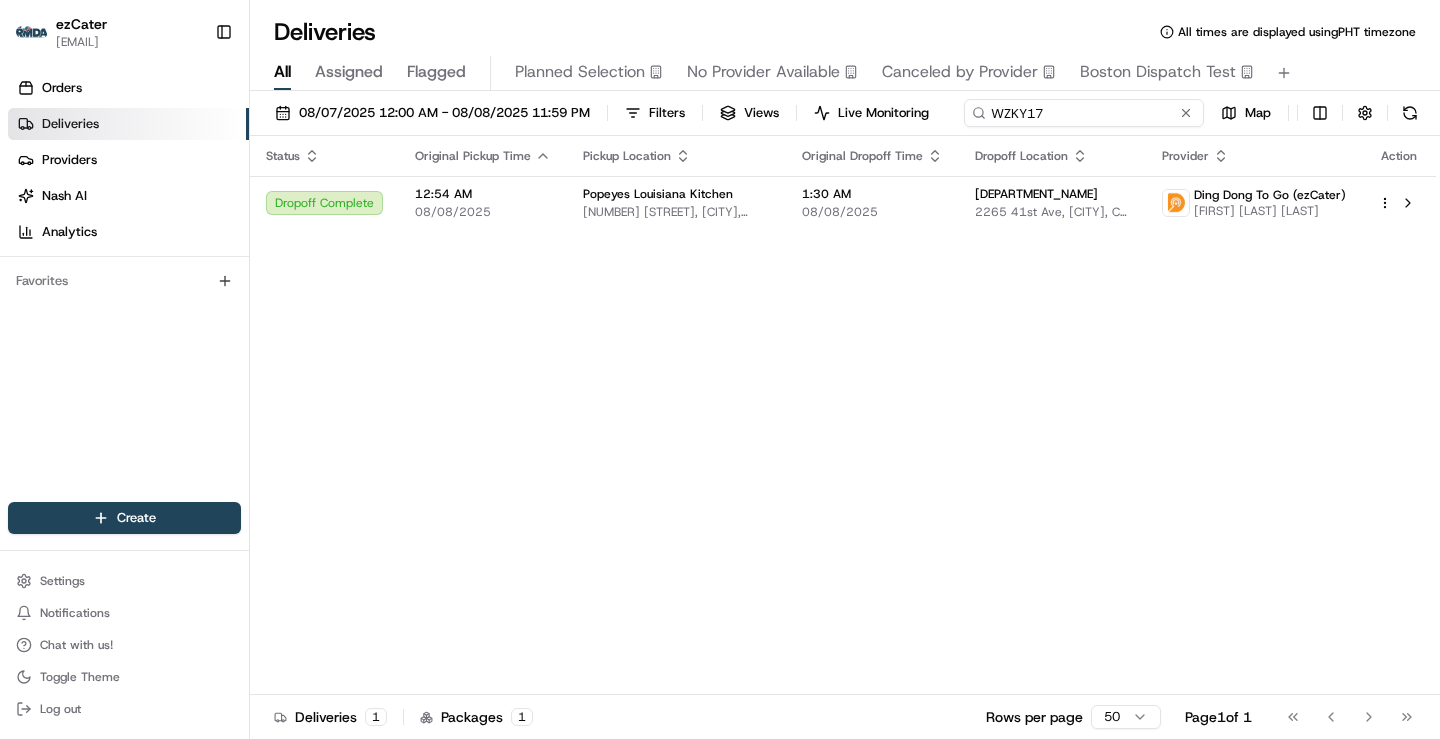 click on "WZKY17" at bounding box center (1084, 113) 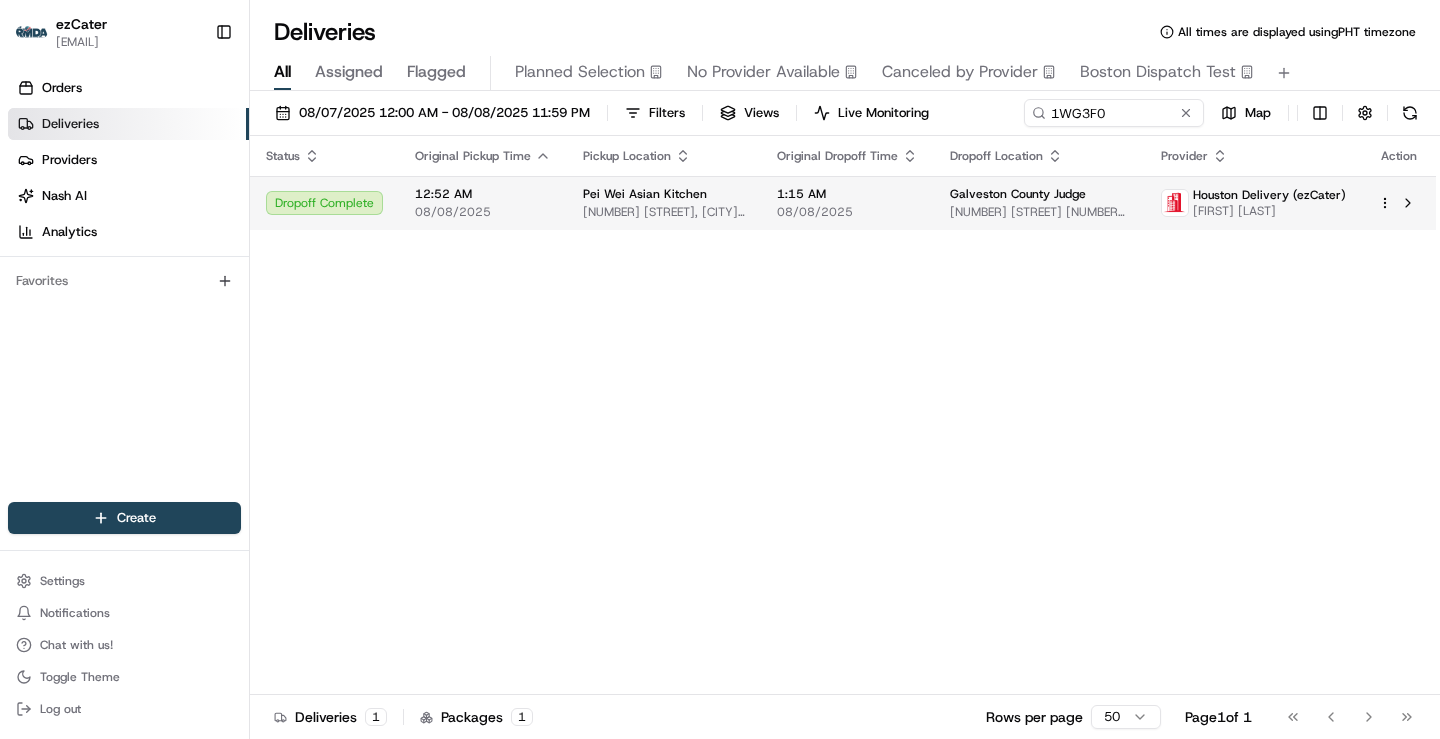 click on "[NUMBER] [STREET], [CITY], [STATE] [POSTAL CODE], [COUNTRY]" at bounding box center [664, 212] 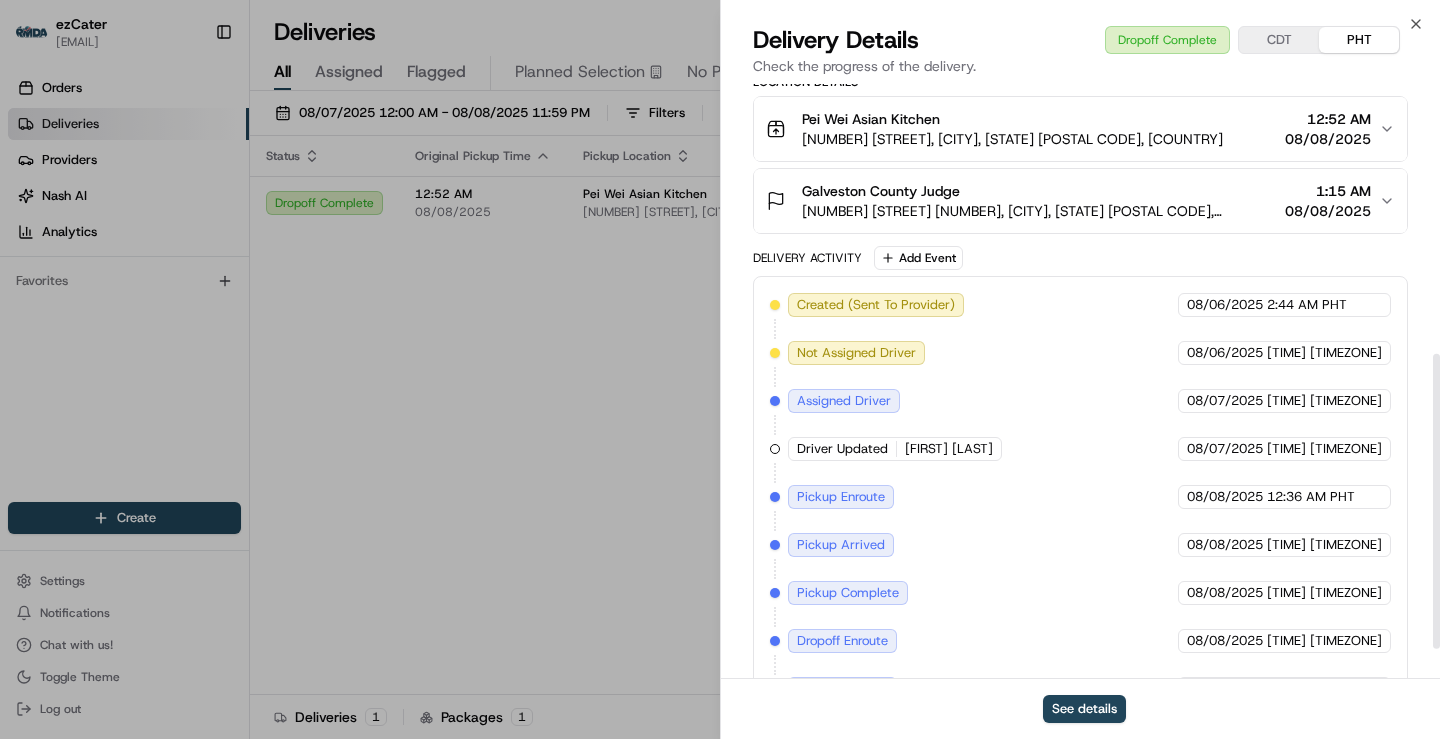 scroll, scrollTop: 604, scrollLeft: 0, axis: vertical 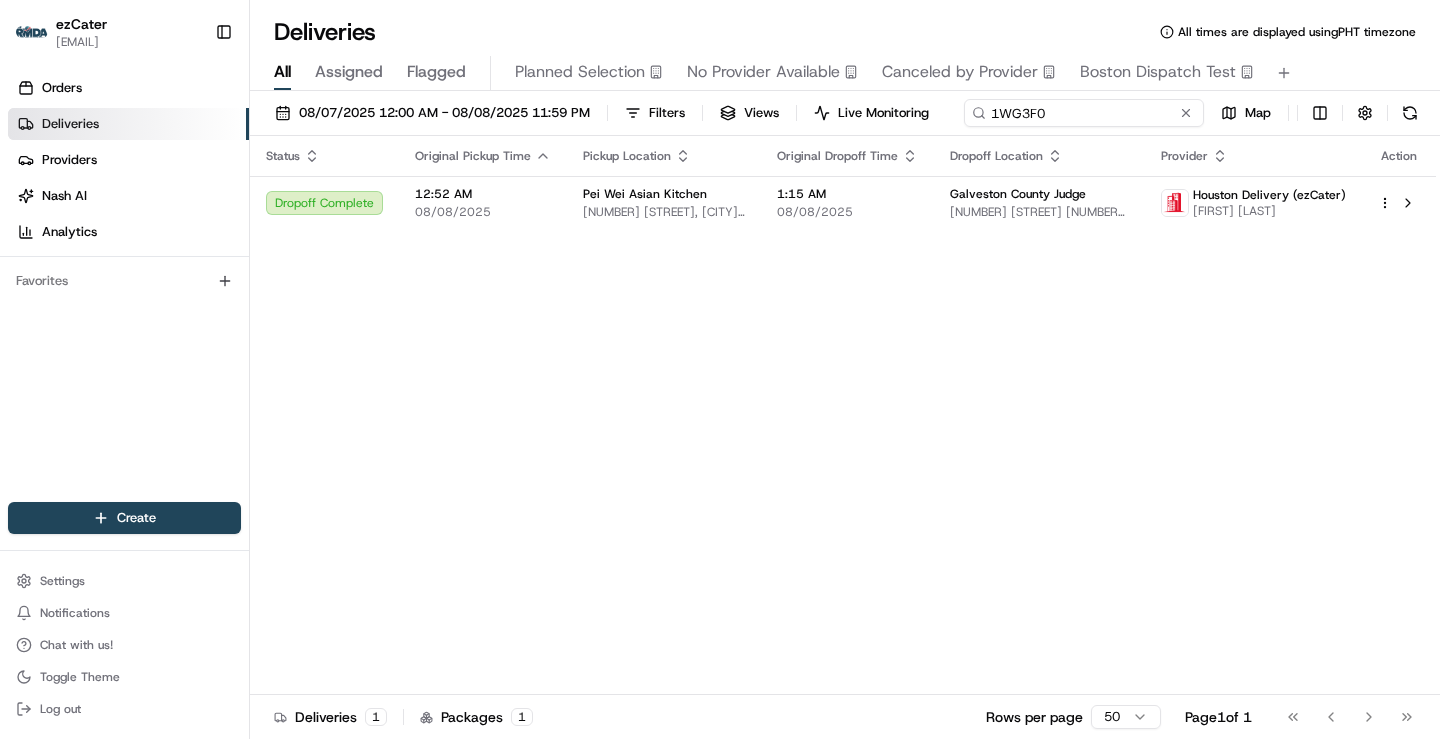 click on "1WG3F0" at bounding box center (1084, 113) 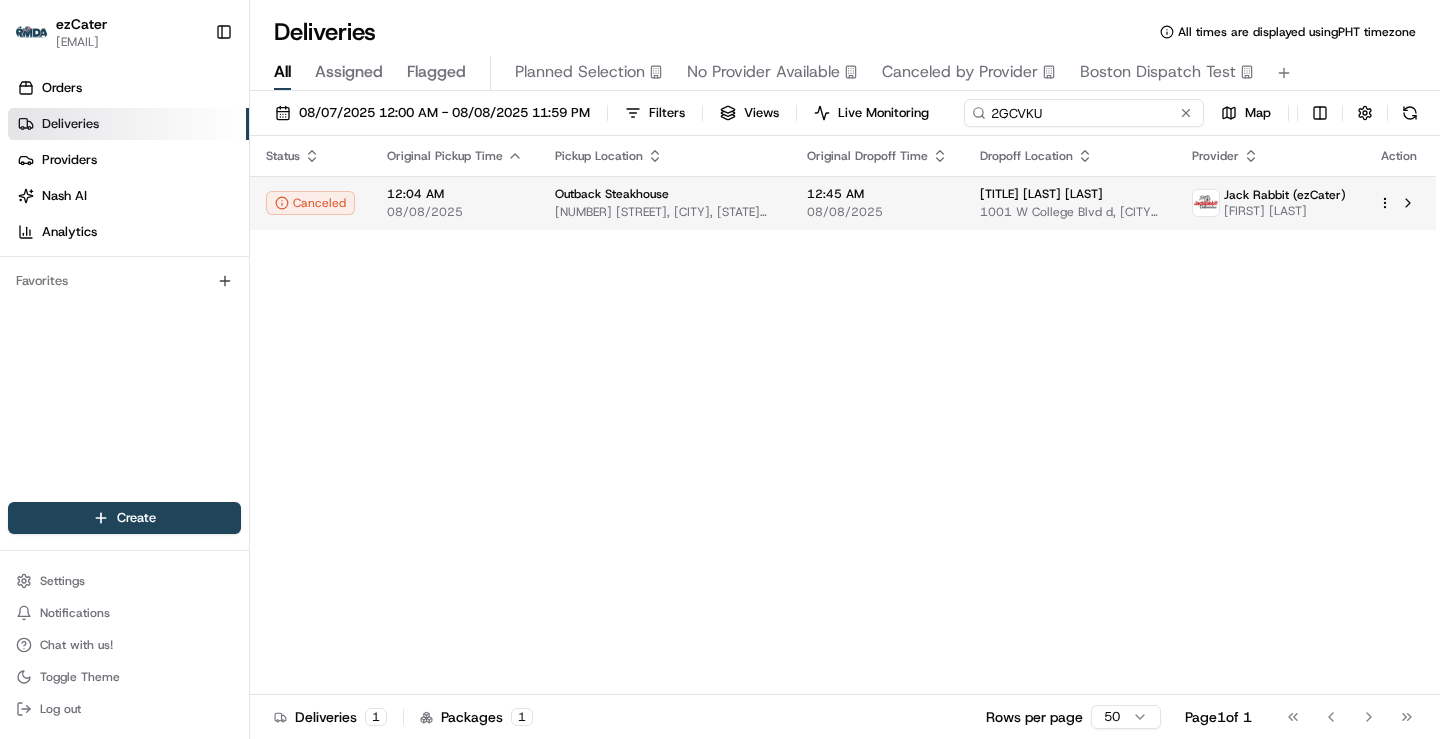 type on "2GCVKU" 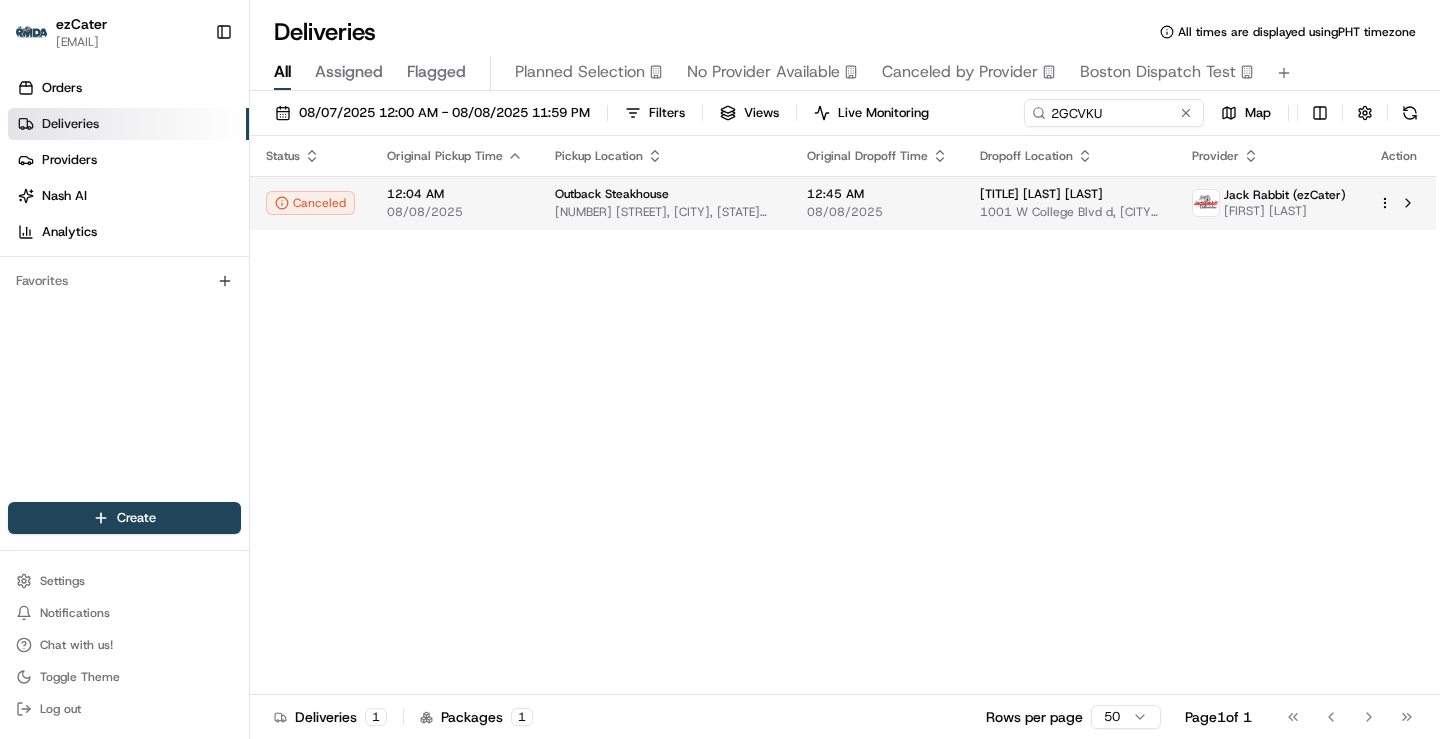 click on "12:45 AM 08/08/2025" at bounding box center (877, 203) 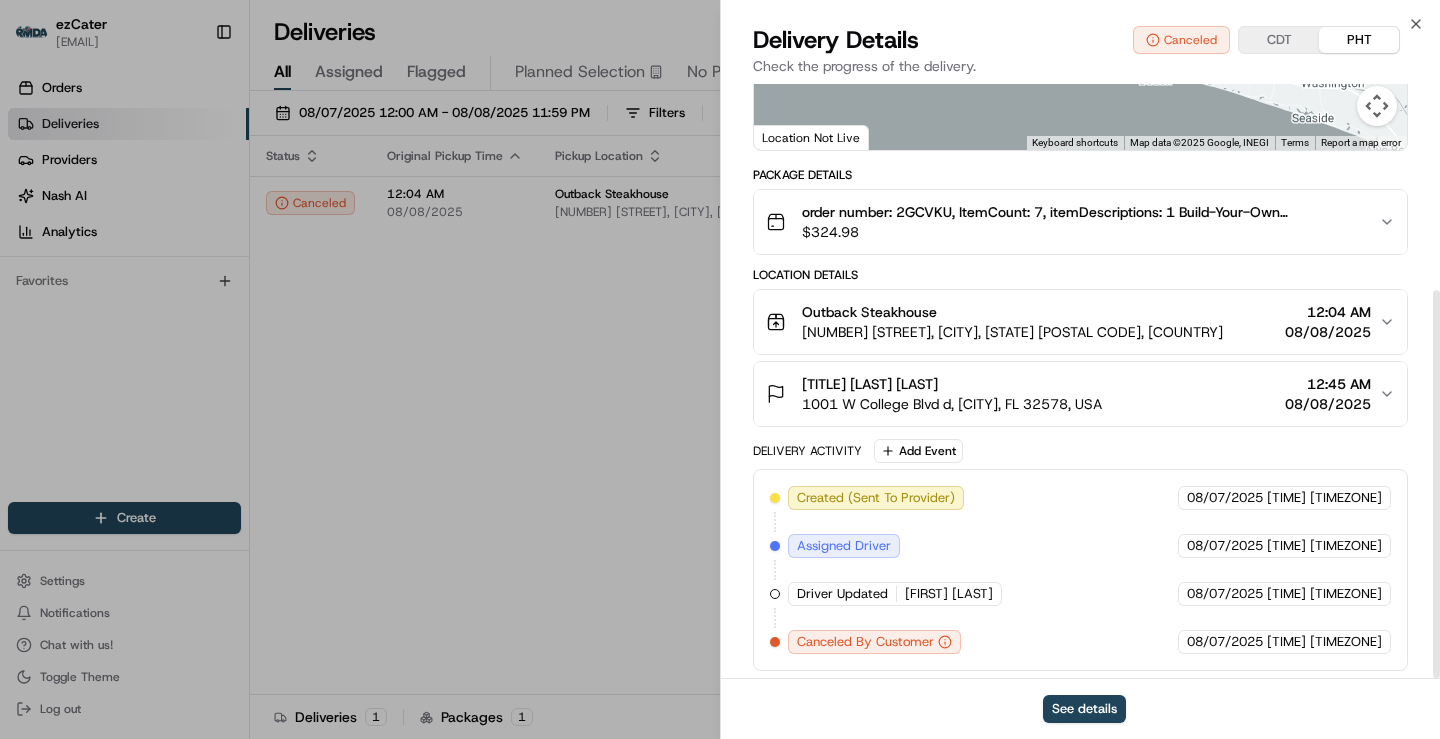 scroll, scrollTop: 316, scrollLeft: 0, axis: vertical 